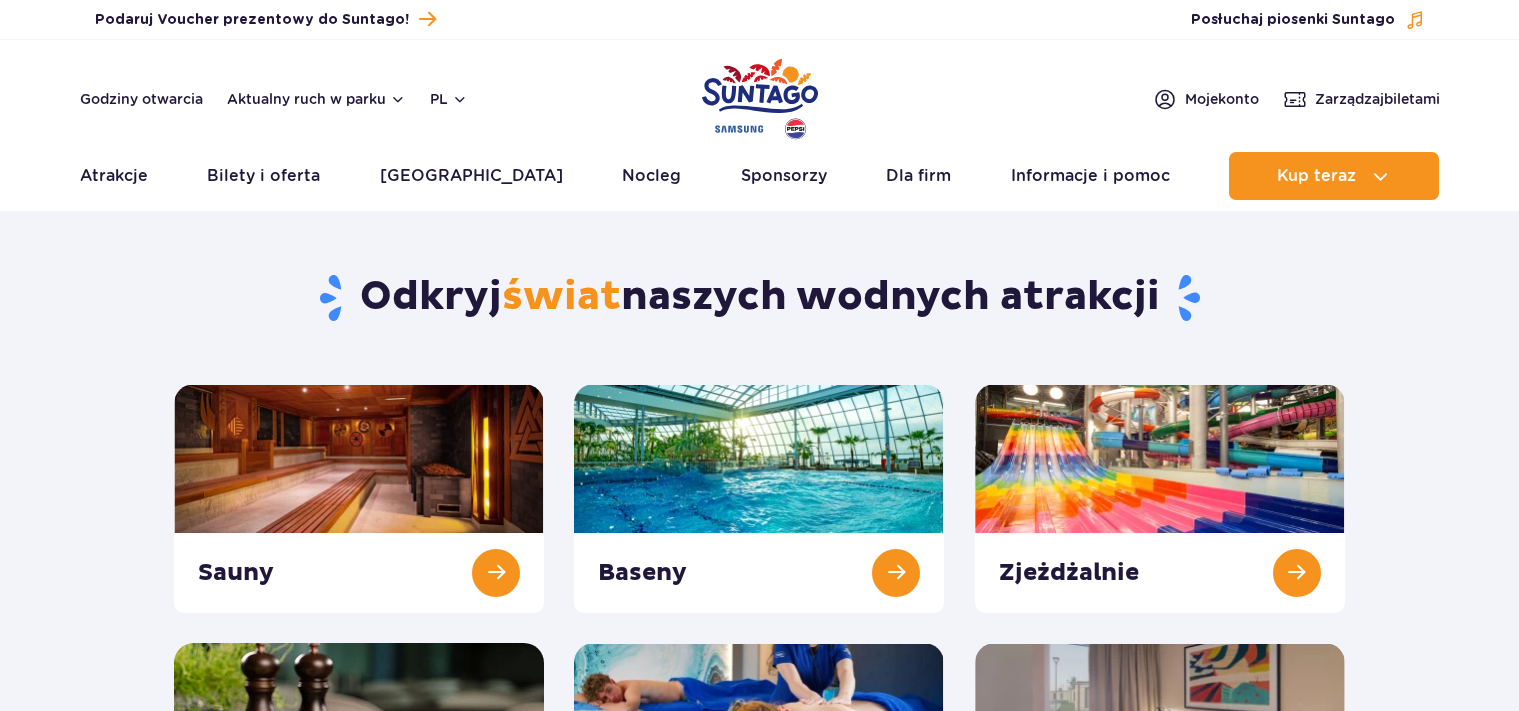 scroll, scrollTop: 0, scrollLeft: 0, axis: both 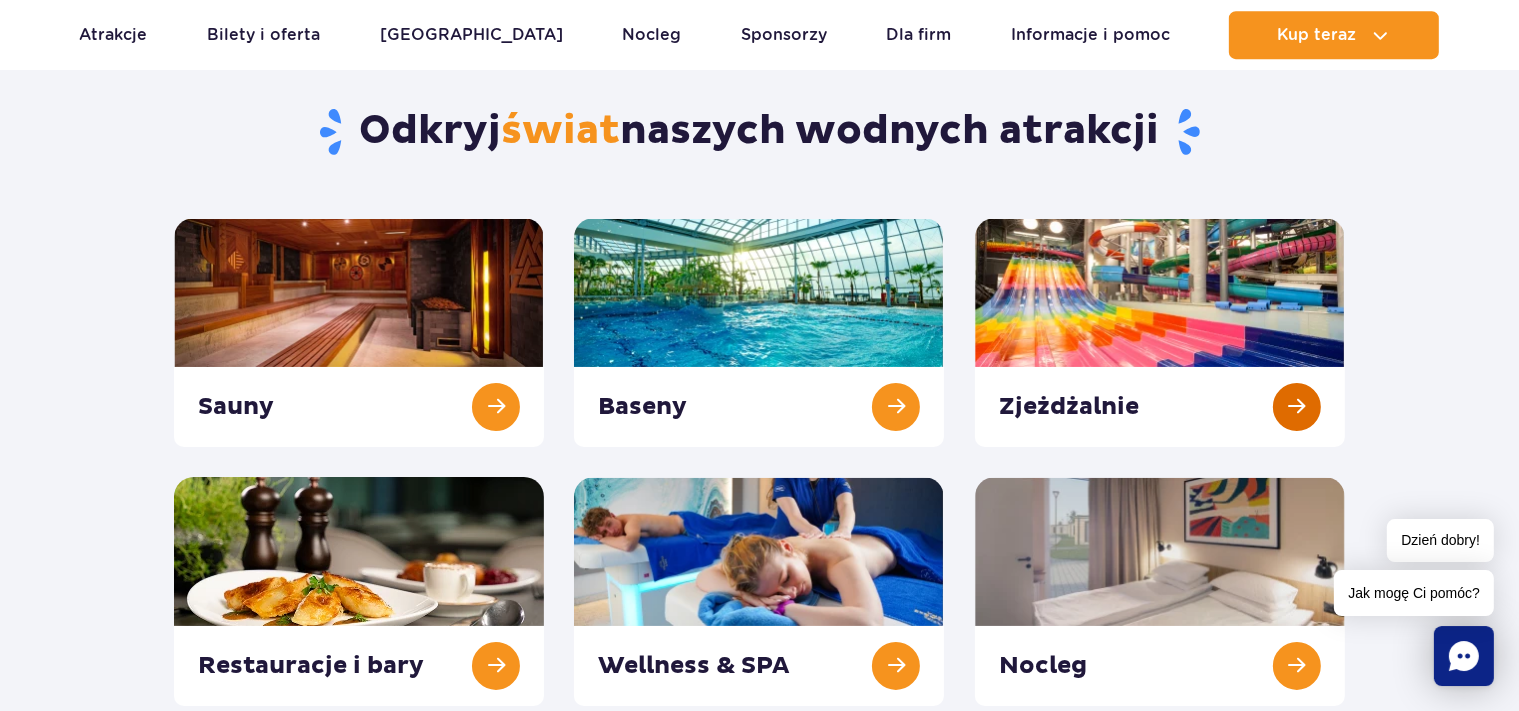 click at bounding box center [1160, 332] 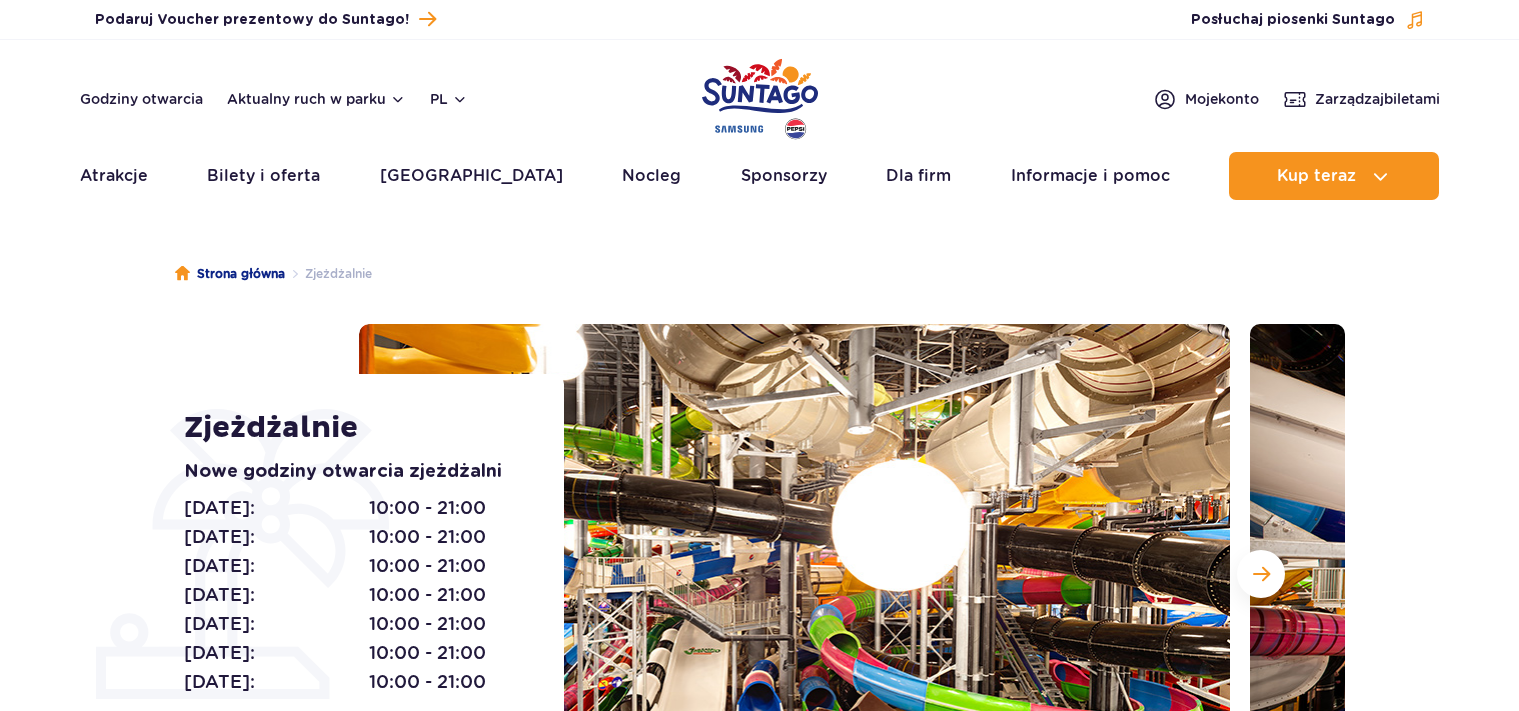 scroll, scrollTop: 0, scrollLeft: 0, axis: both 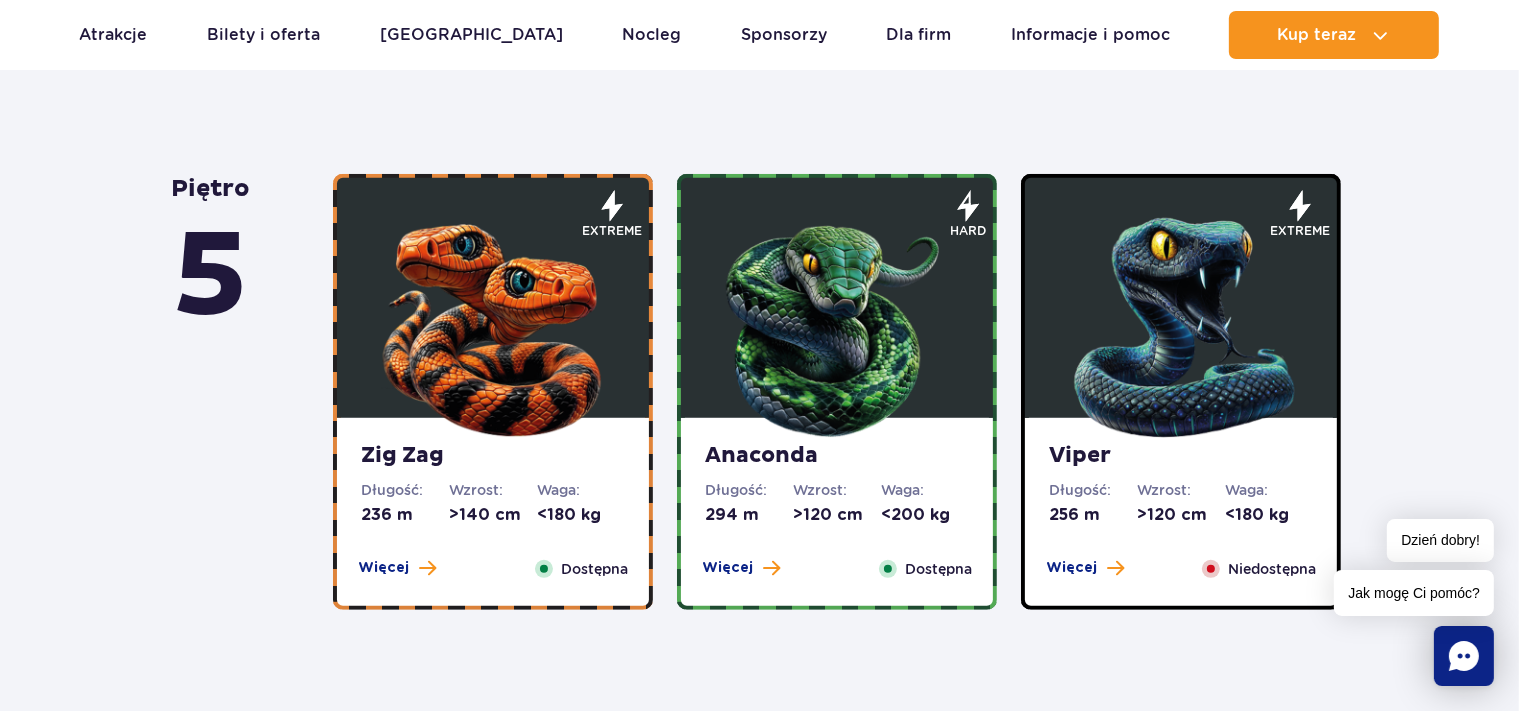 click at bounding box center (493, 323) 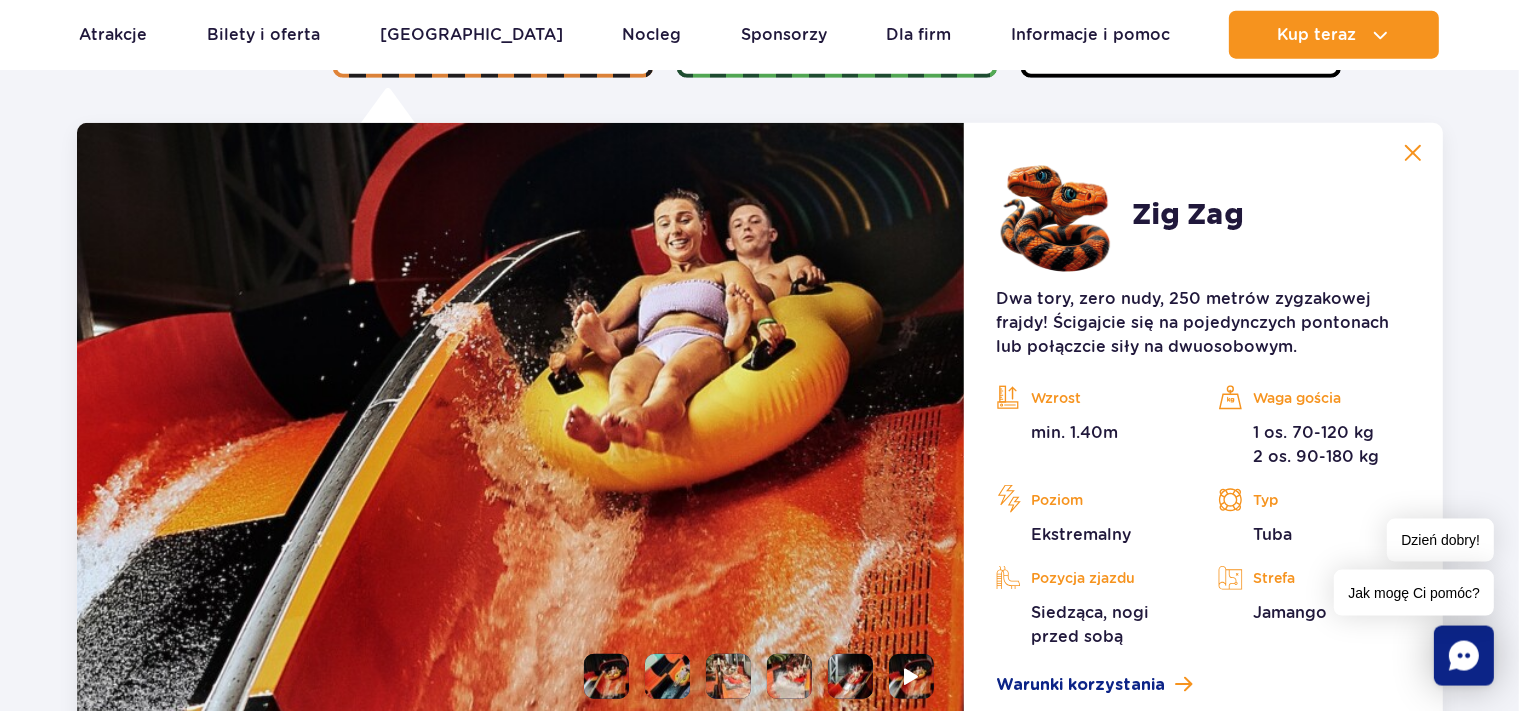 scroll, scrollTop: 1500, scrollLeft: 0, axis: vertical 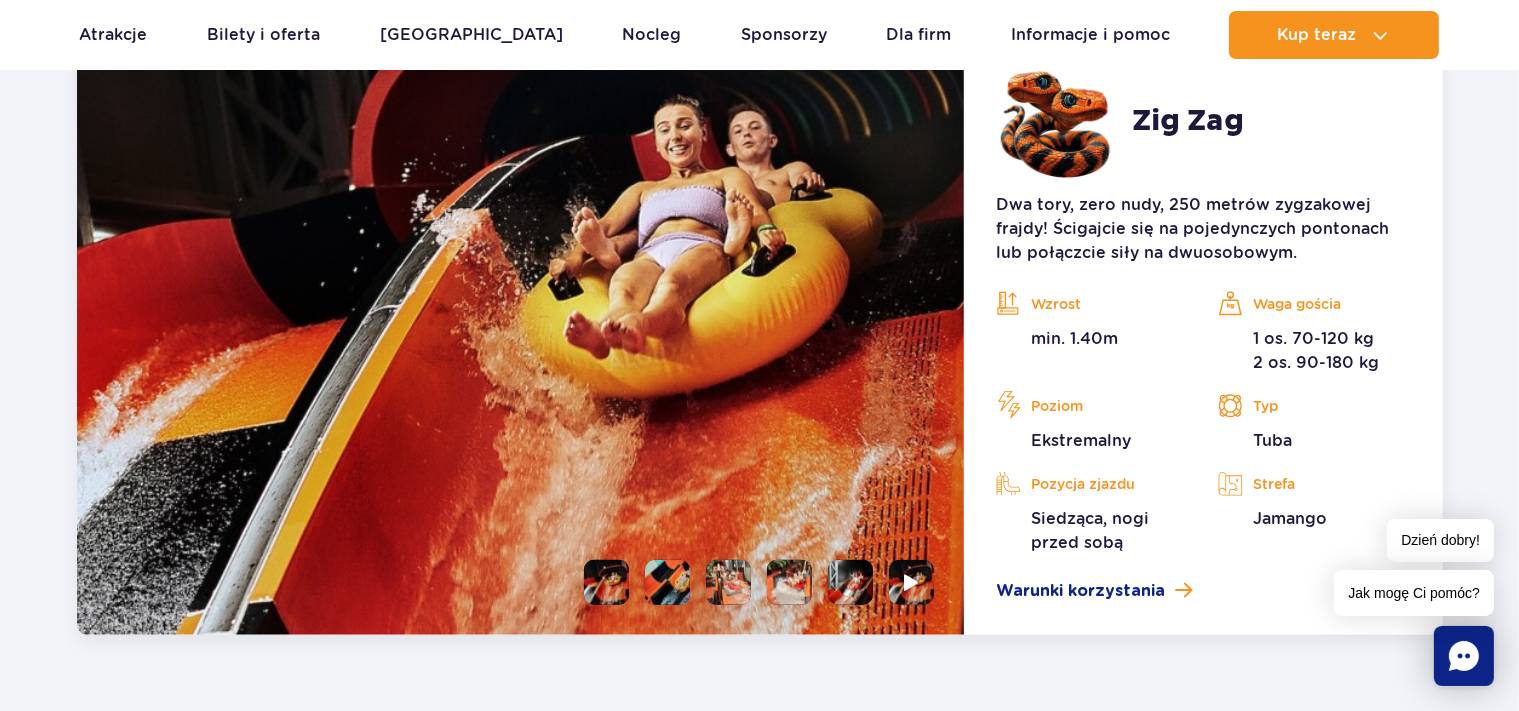 click at bounding box center [667, 582] 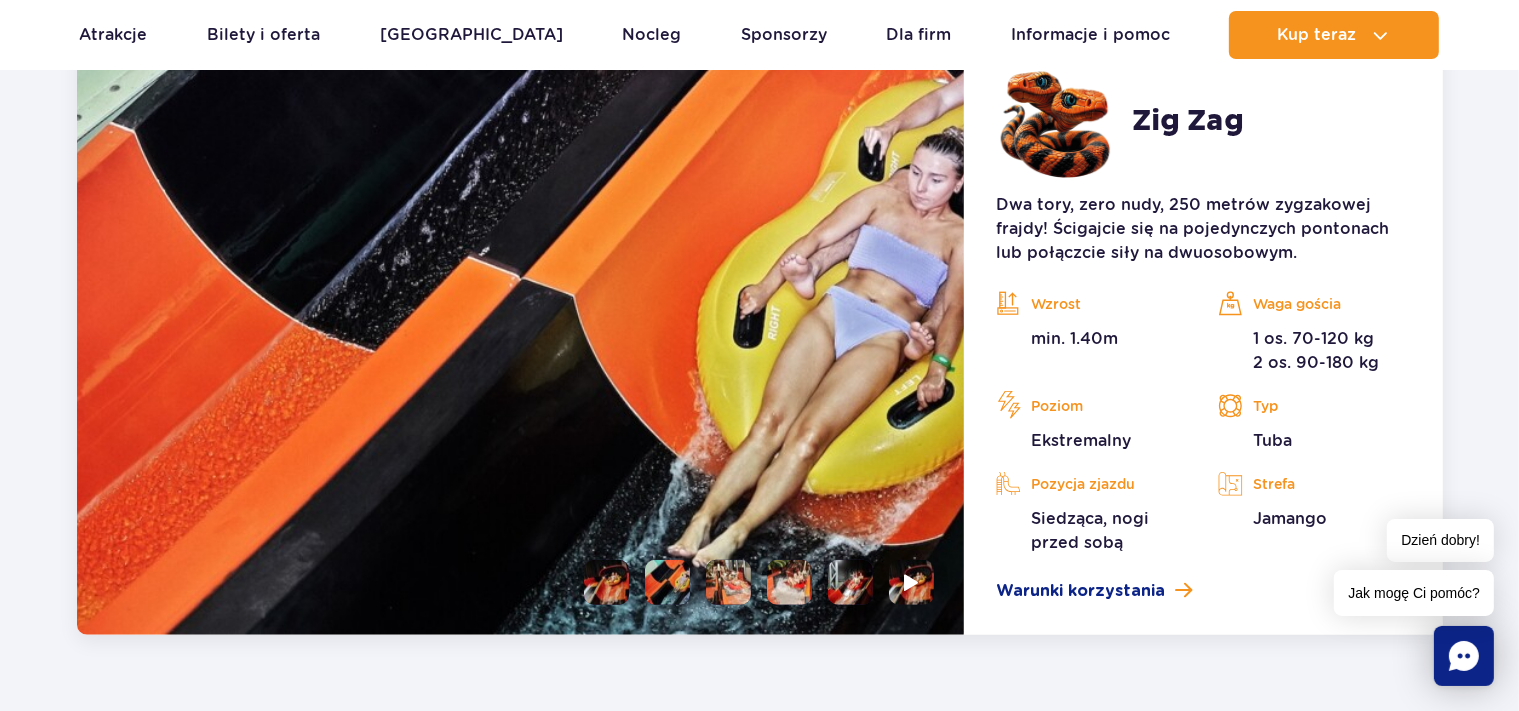 click at bounding box center [728, 582] 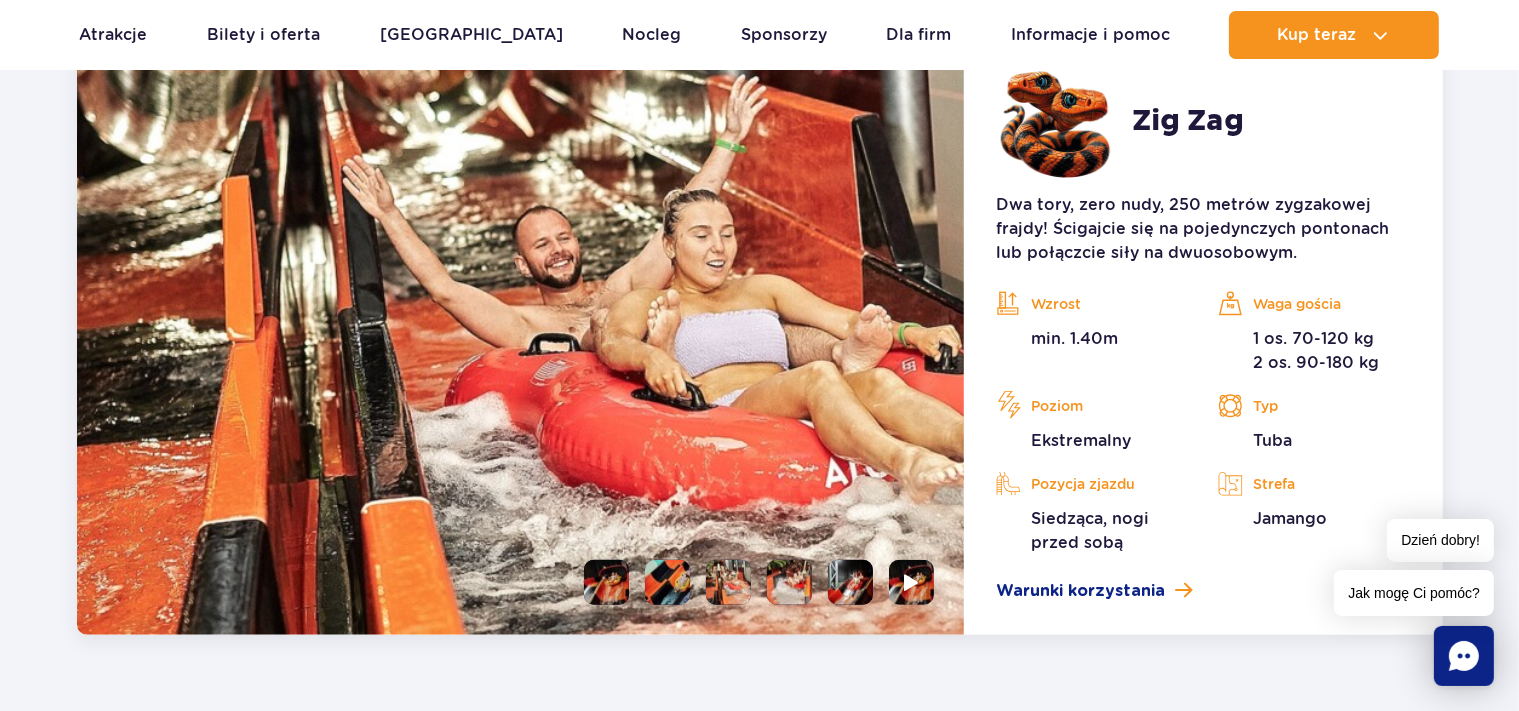 click at bounding box center [789, 582] 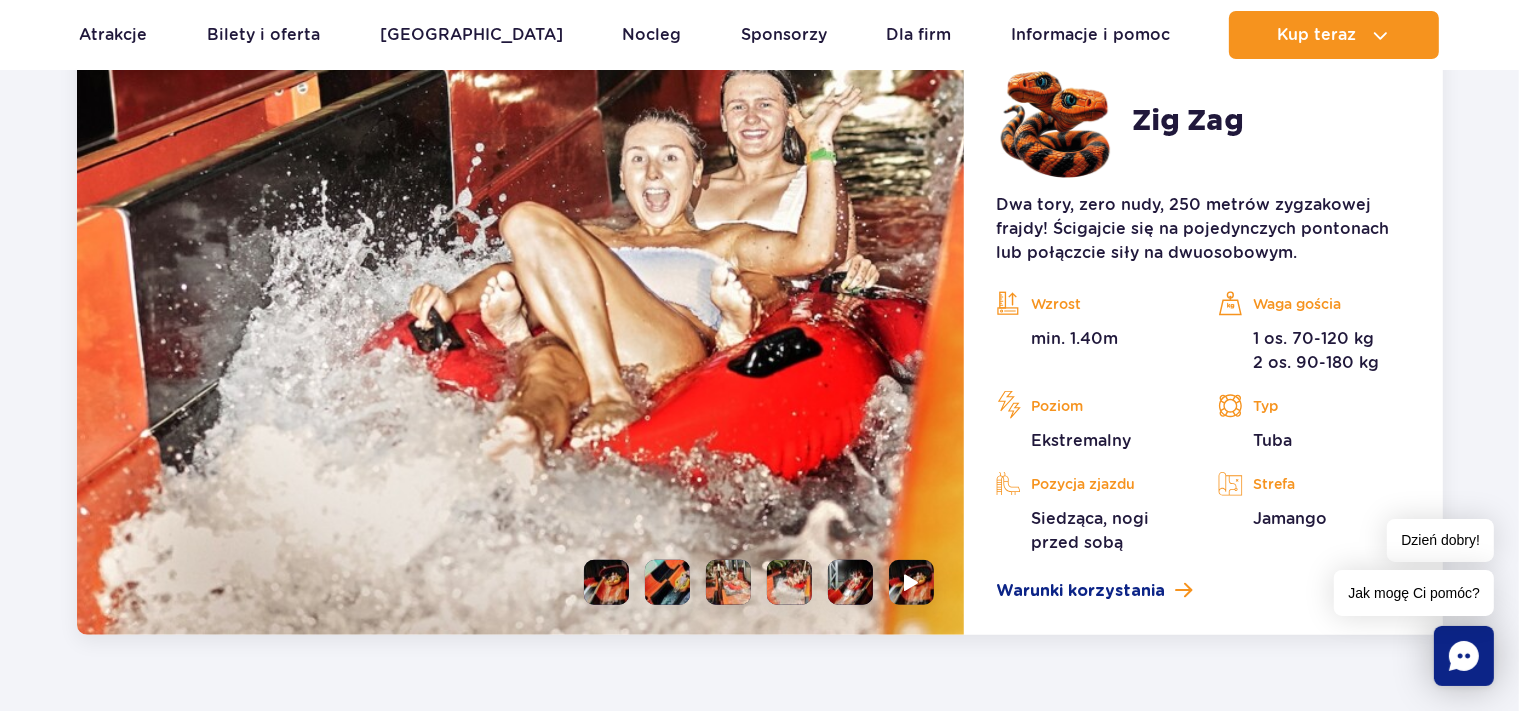 click at bounding box center [850, 582] 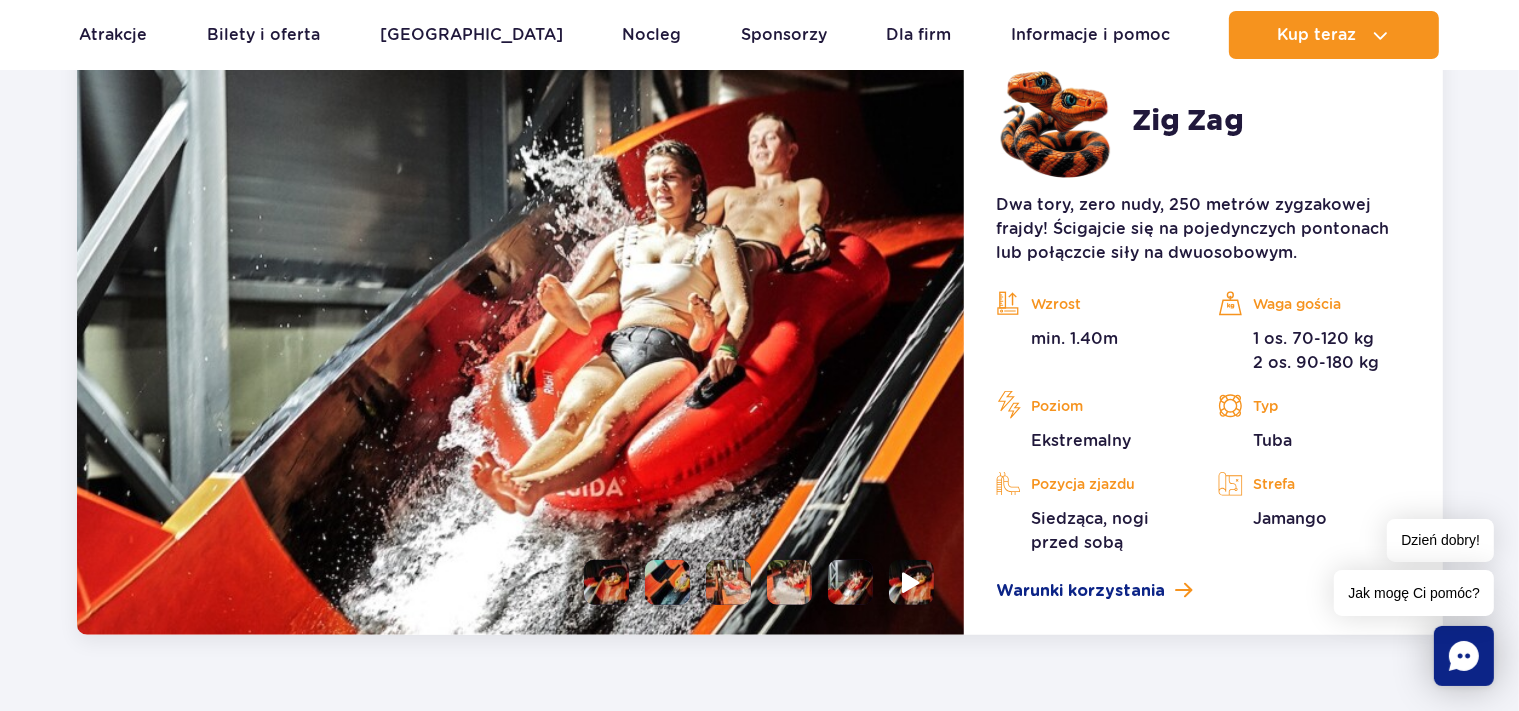 click at bounding box center [912, 582] 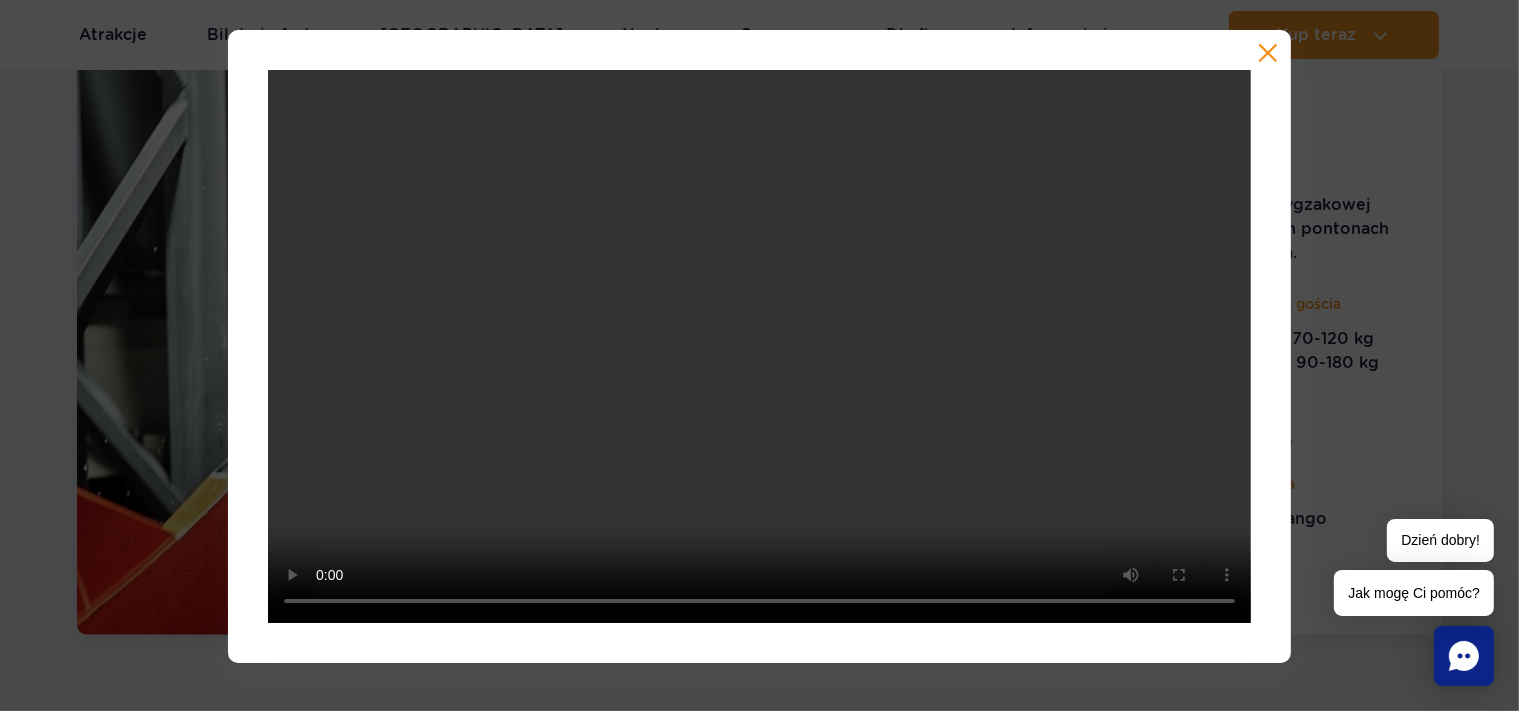 click at bounding box center [759, 346] 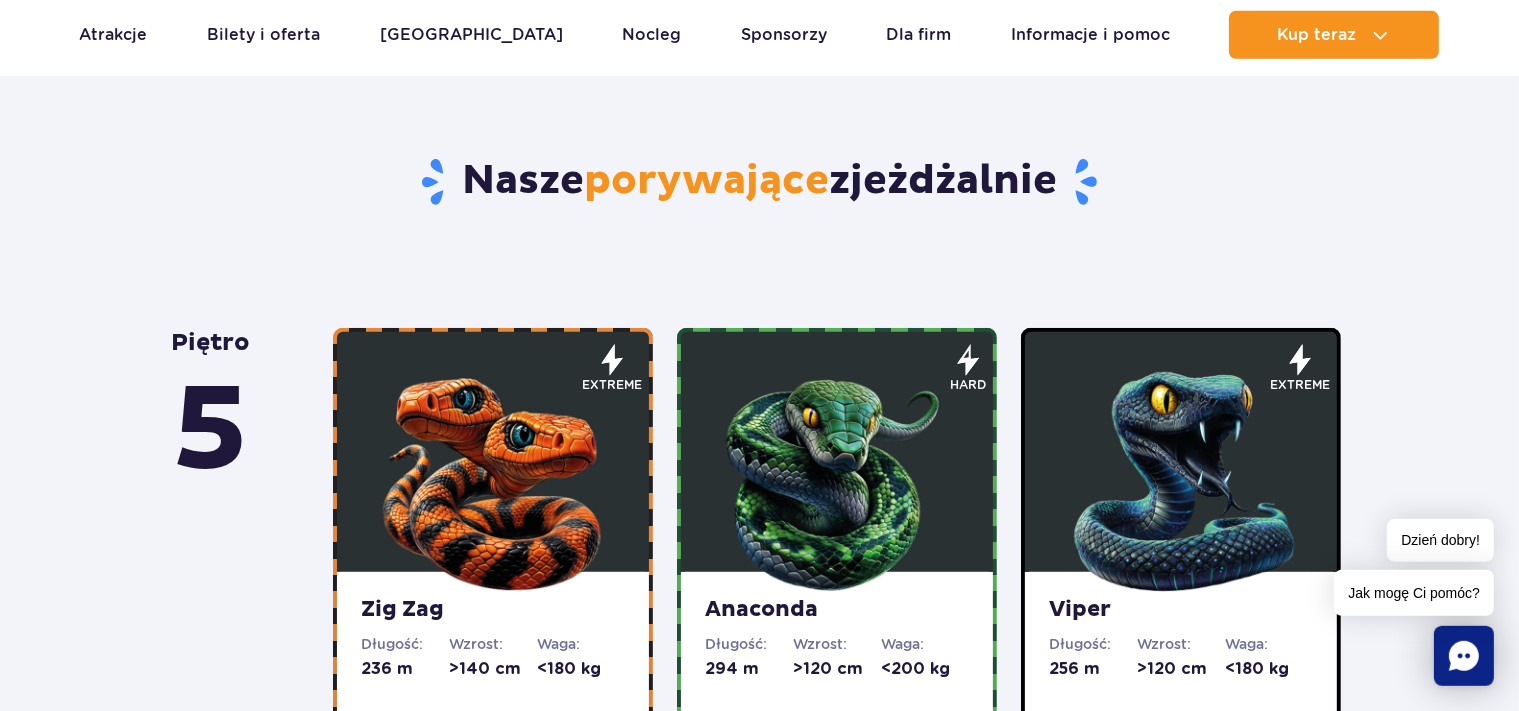 click at bounding box center [837, 477] 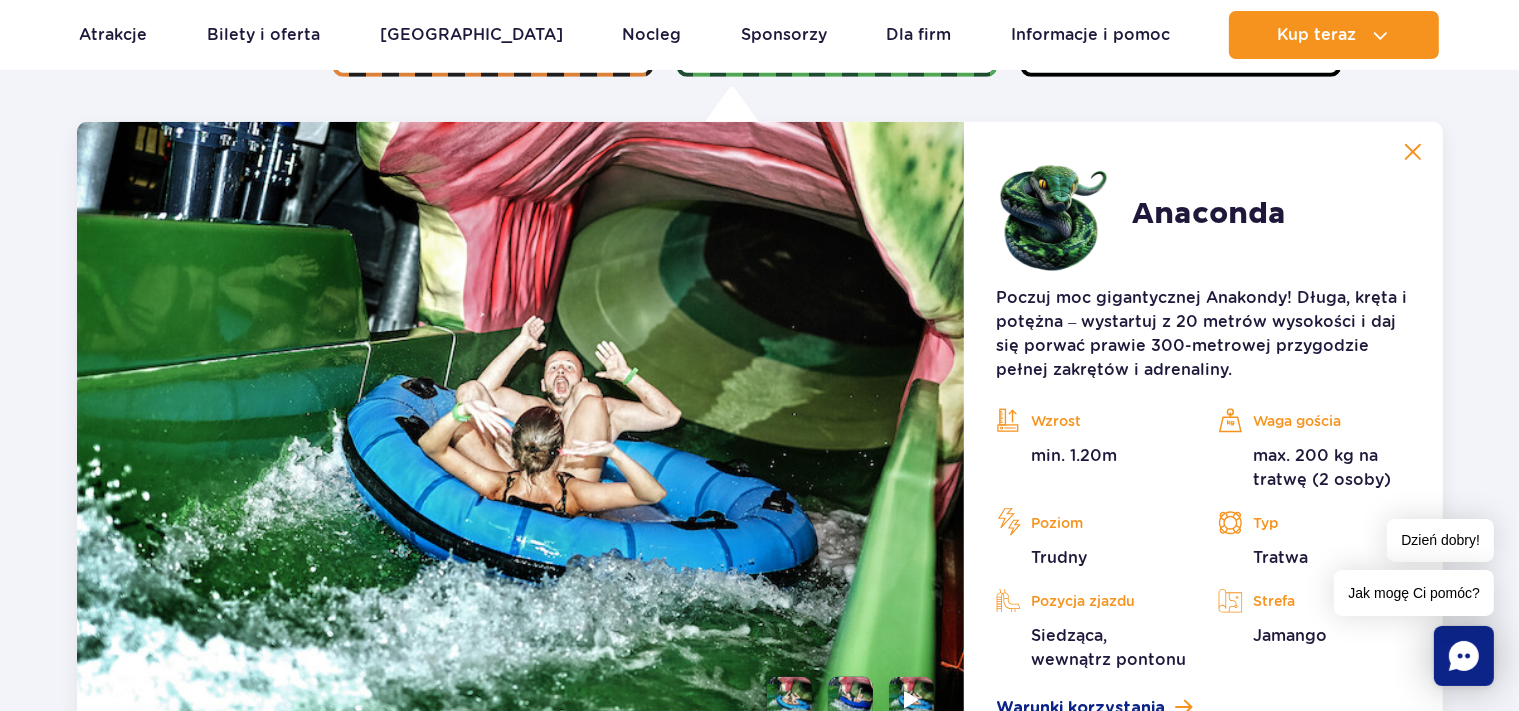 scroll, scrollTop: 1500, scrollLeft: 0, axis: vertical 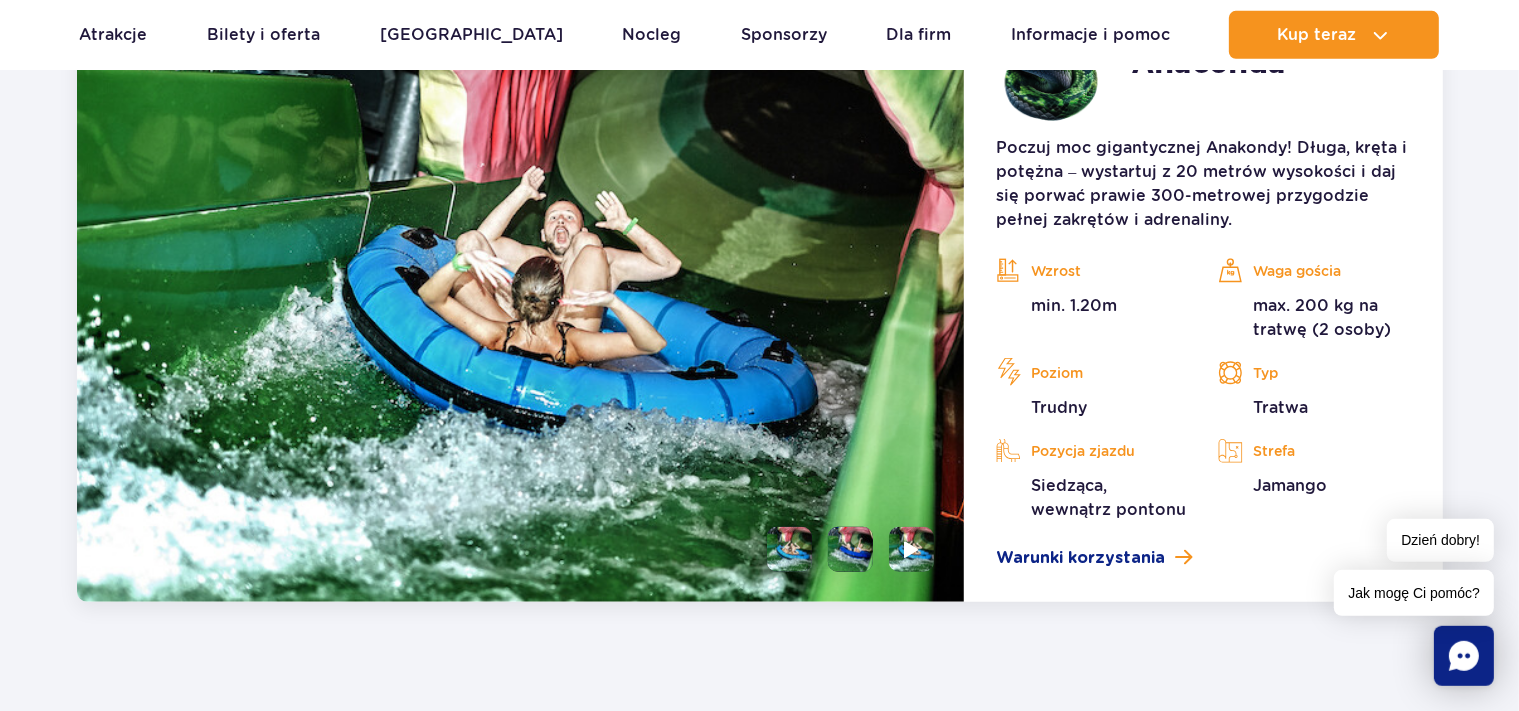 click at bounding box center (850, 549) 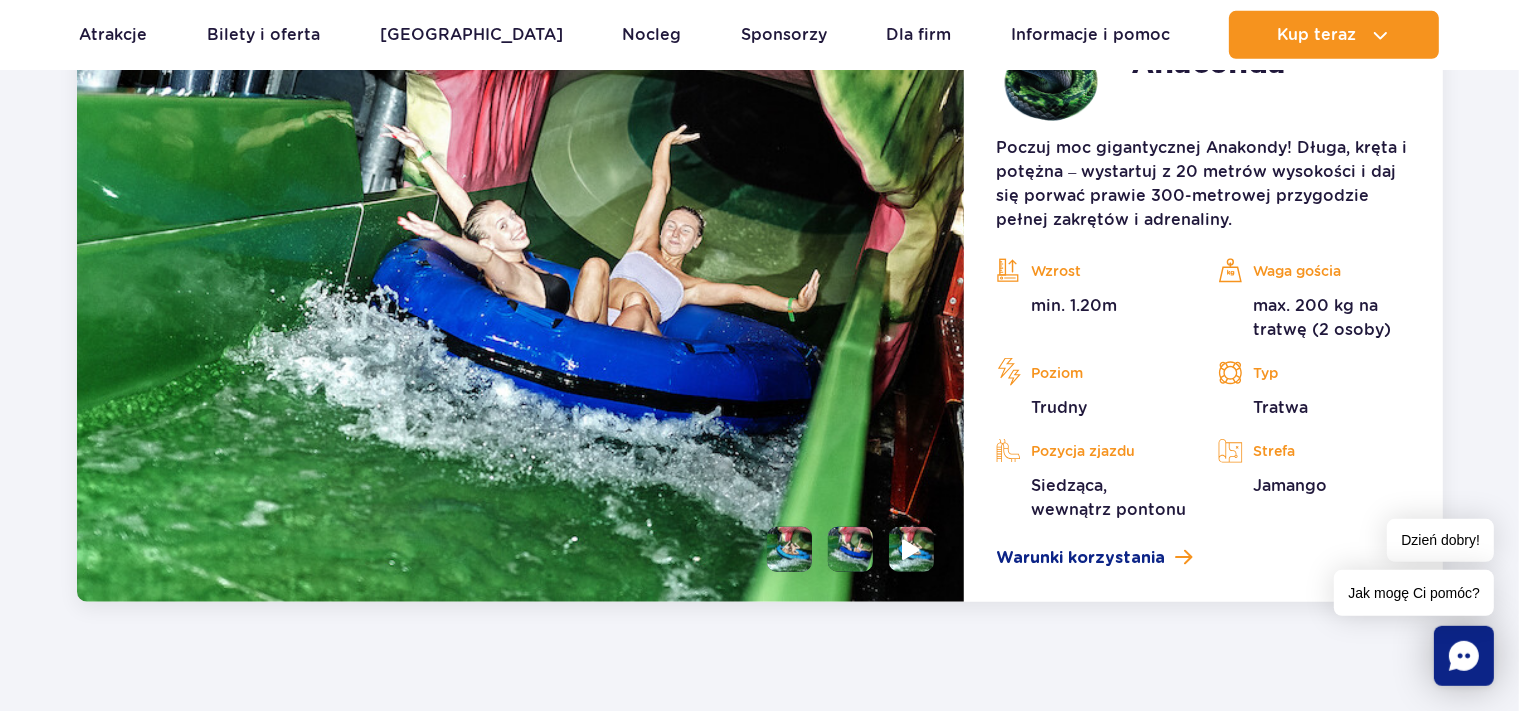 click at bounding box center (912, 549) 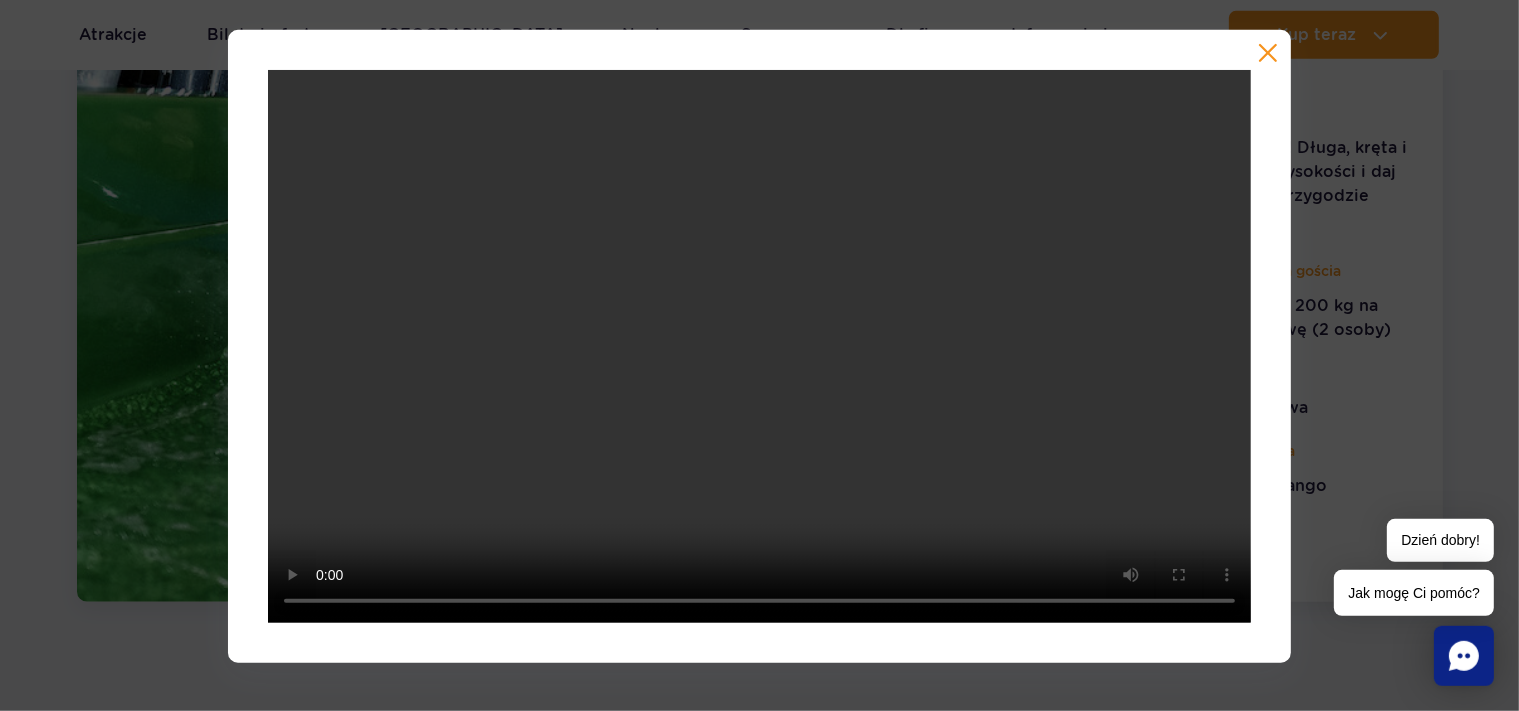 click at bounding box center [1268, 53] 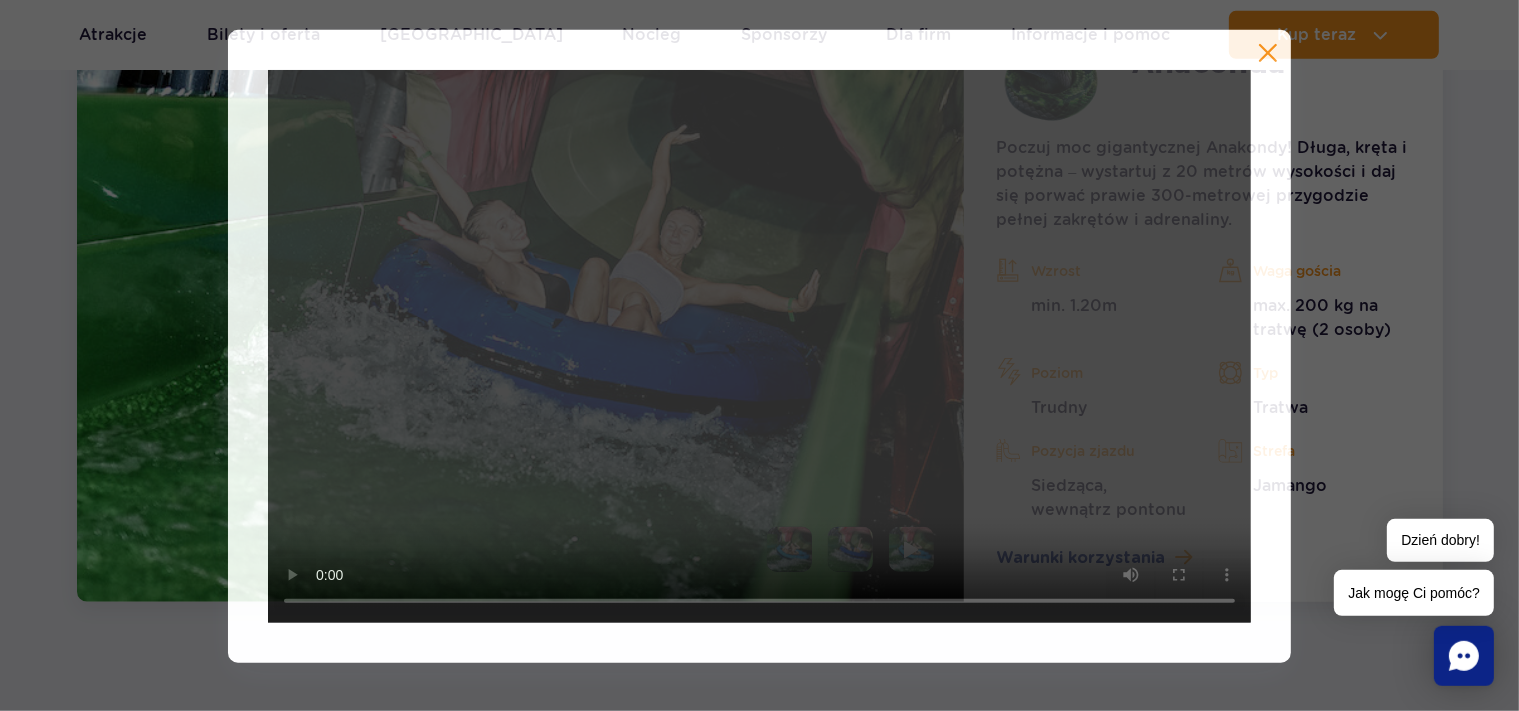 type 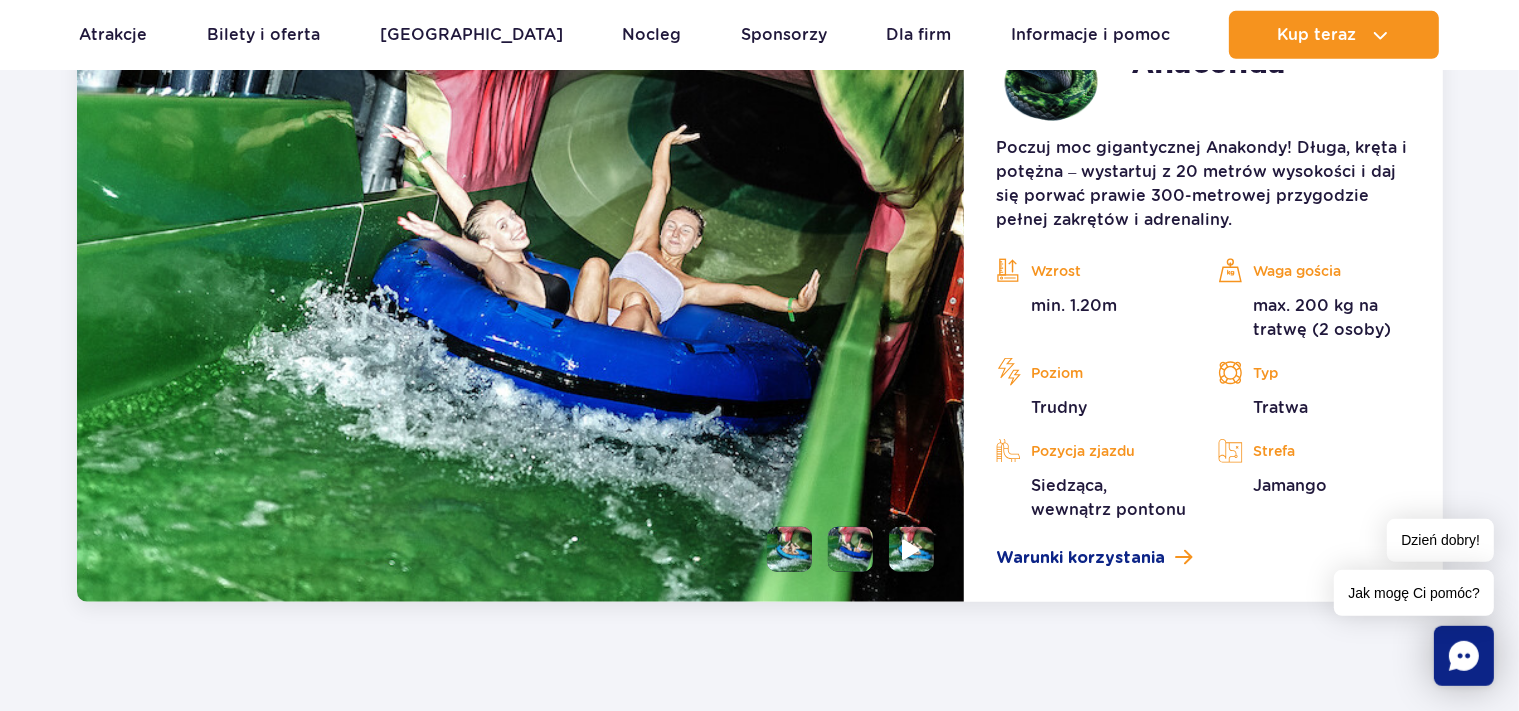 click at bounding box center [911, 549] 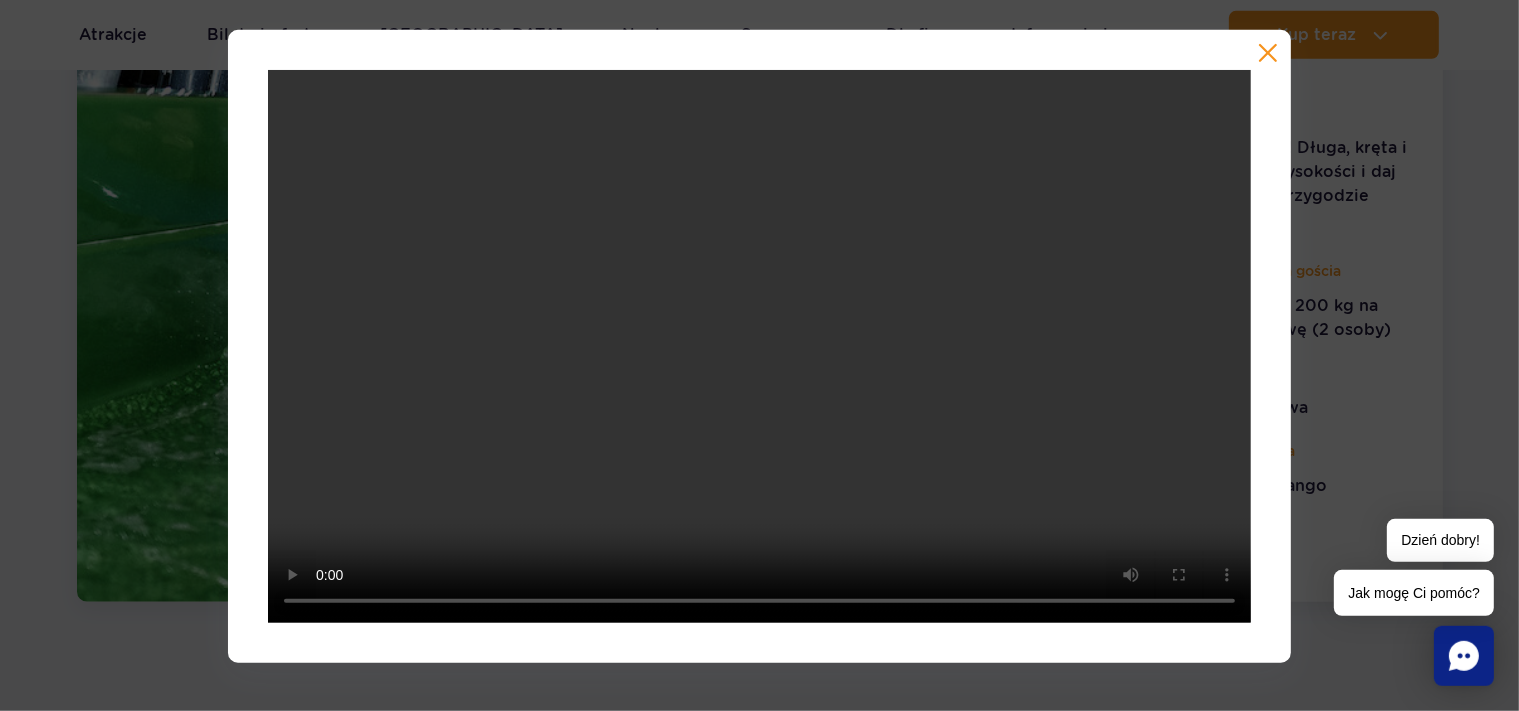 click at bounding box center (1268, 53) 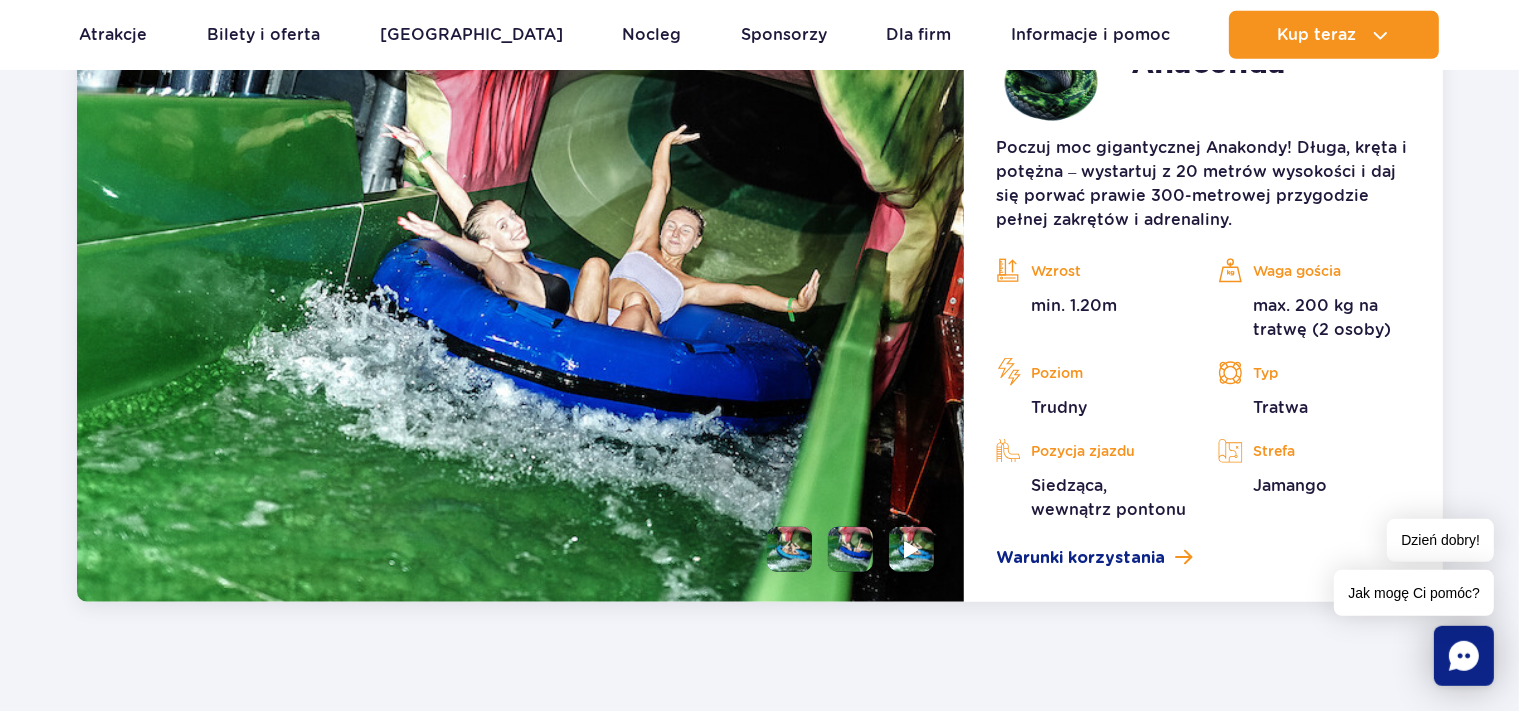 click on "piętro  5
Zig Zag
Długość:
236 m
Wzrost:
>140 cm
Waga:
<180 kg
Więcej
Zamknij
Dostępna
extreme
Zobacz galerię" at bounding box center [759, 1872] 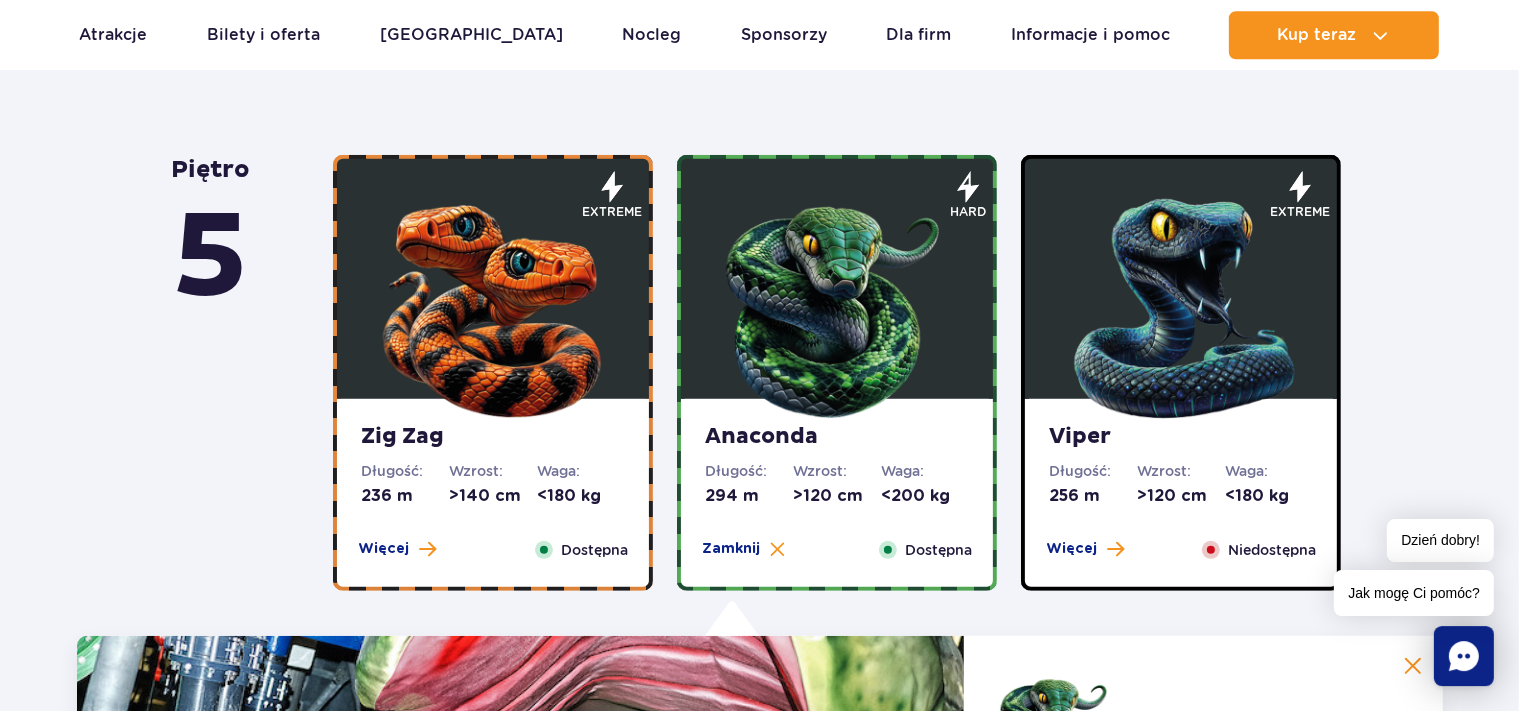 click at bounding box center (1181, 304) 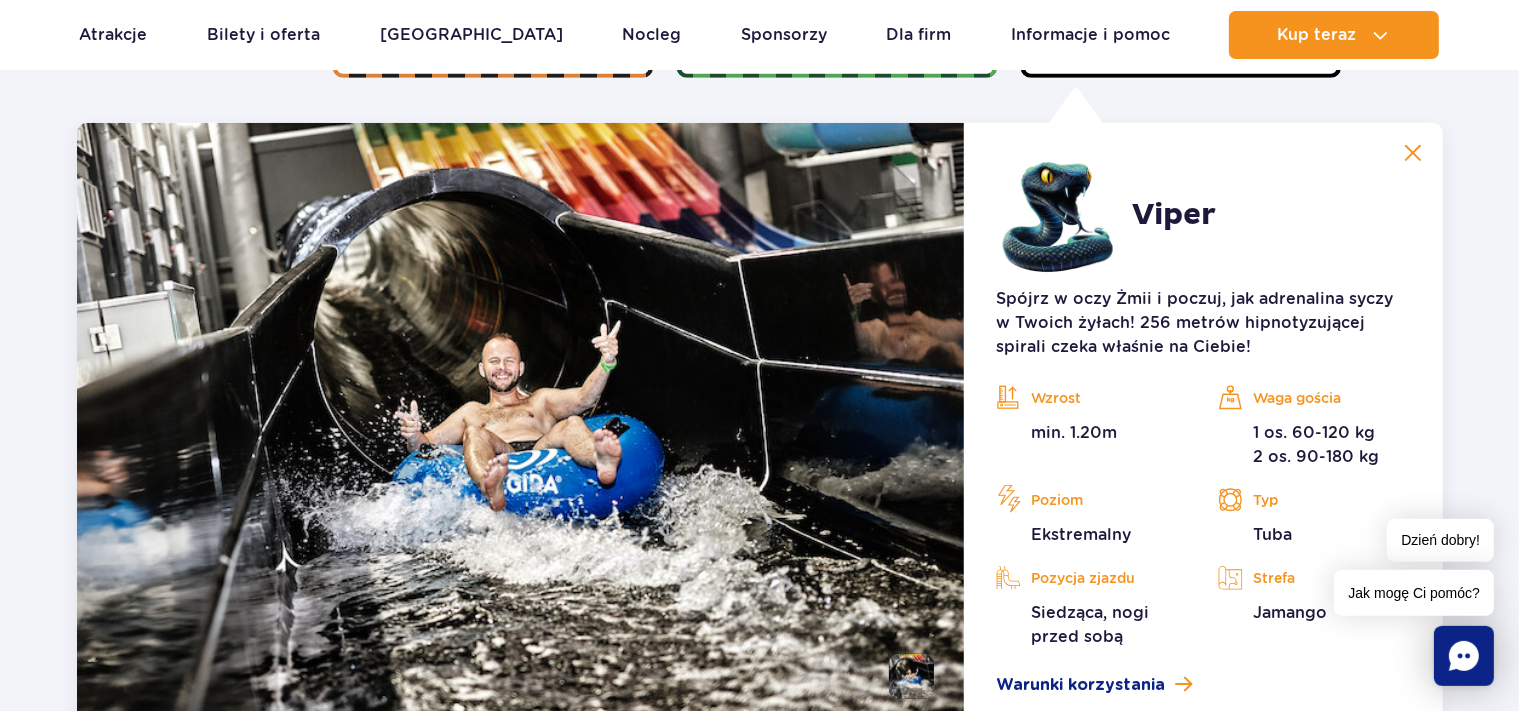 scroll, scrollTop: 1500, scrollLeft: 0, axis: vertical 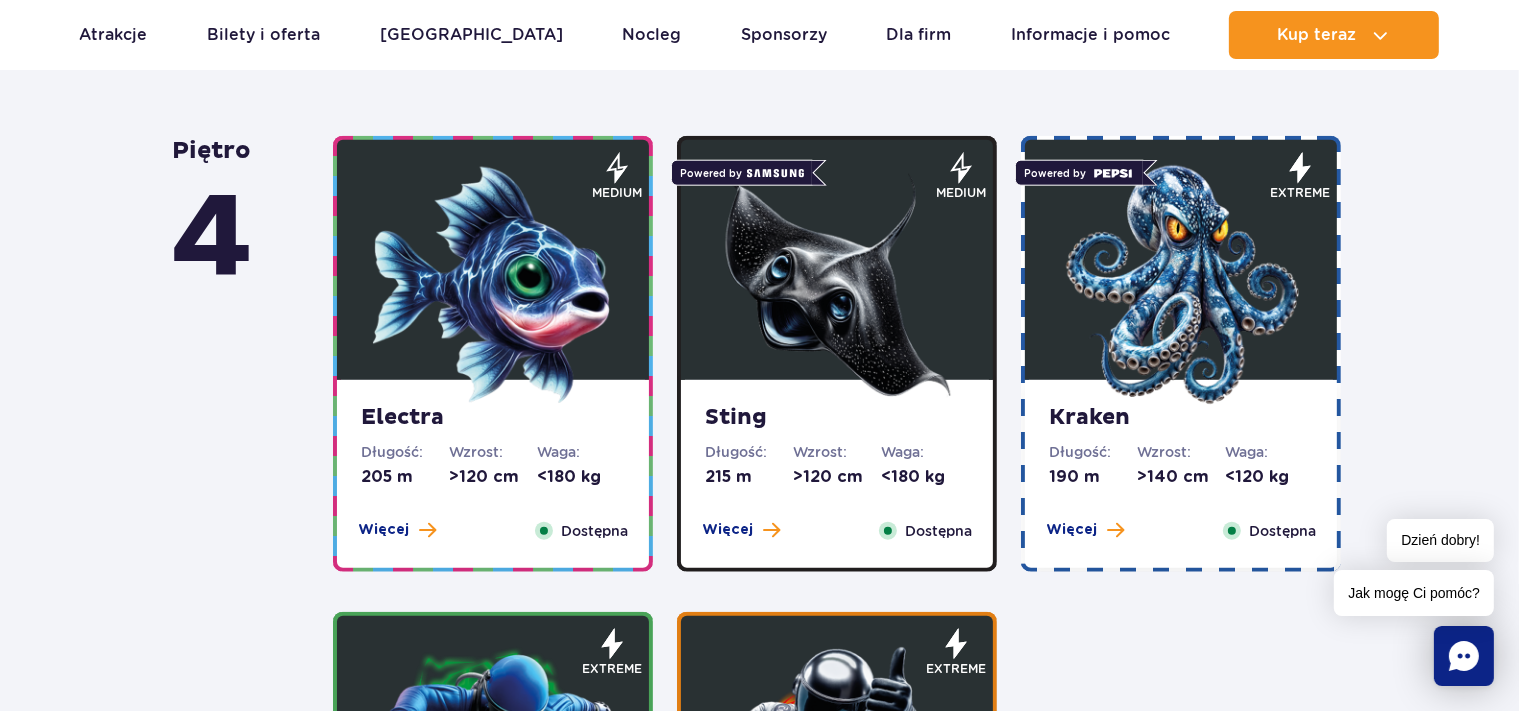 click at bounding box center (493, 285) 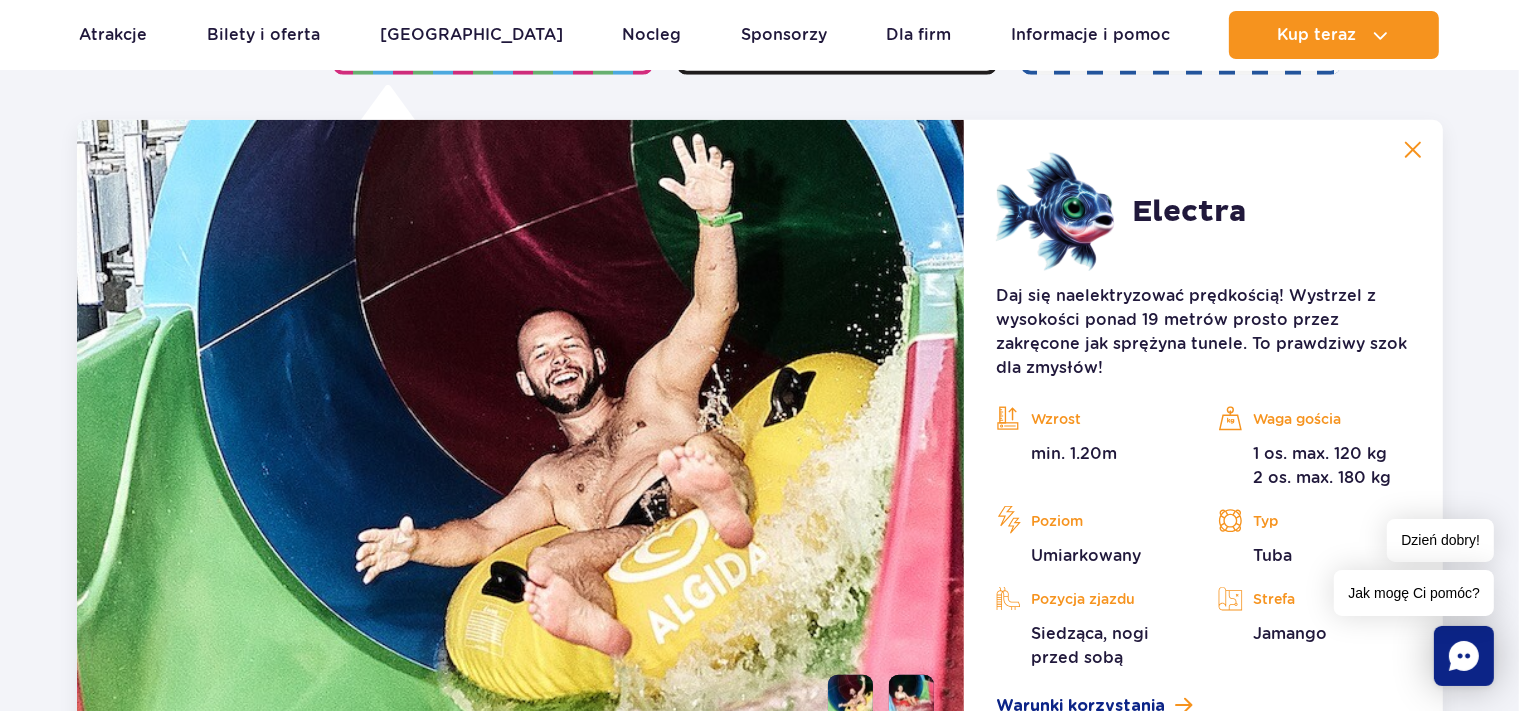 scroll, scrollTop: 2056, scrollLeft: 0, axis: vertical 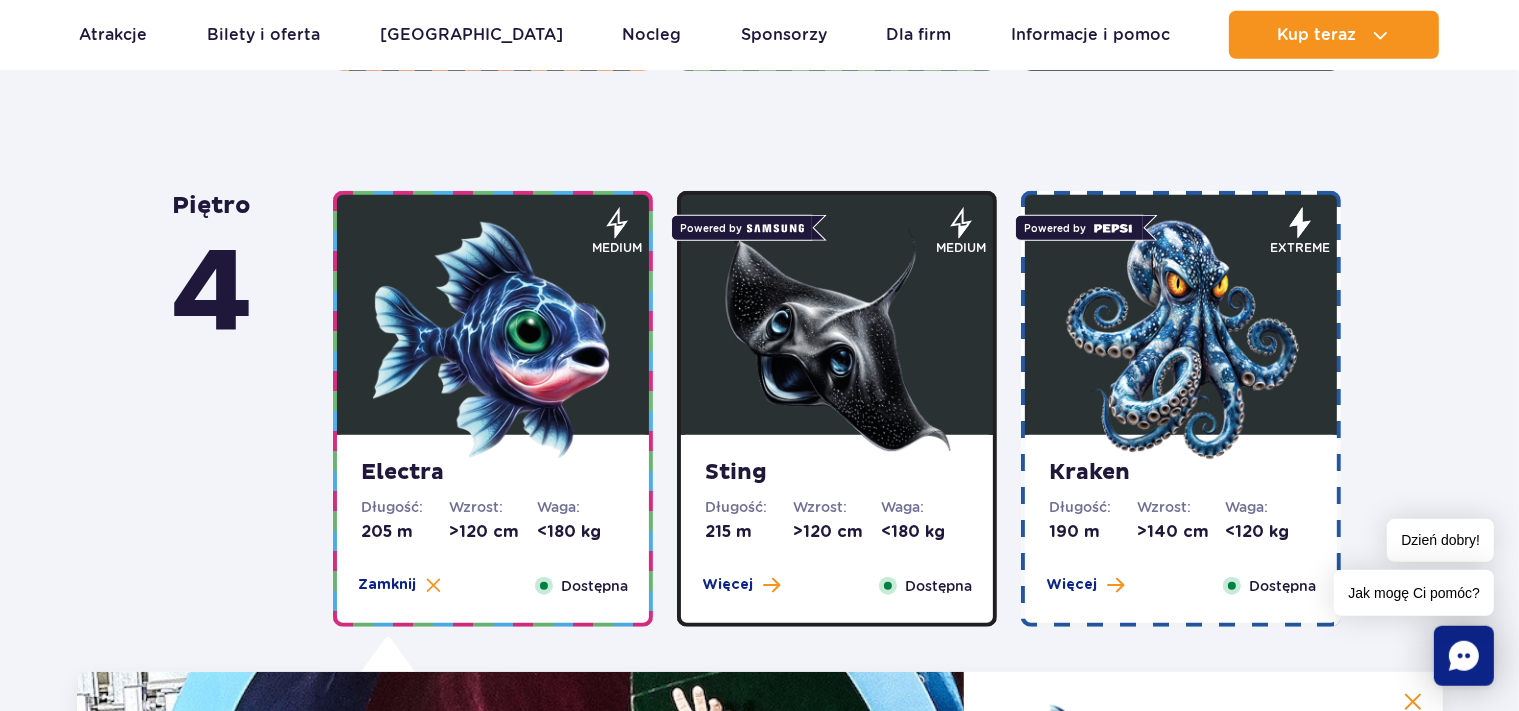 click at bounding box center [837, 340] 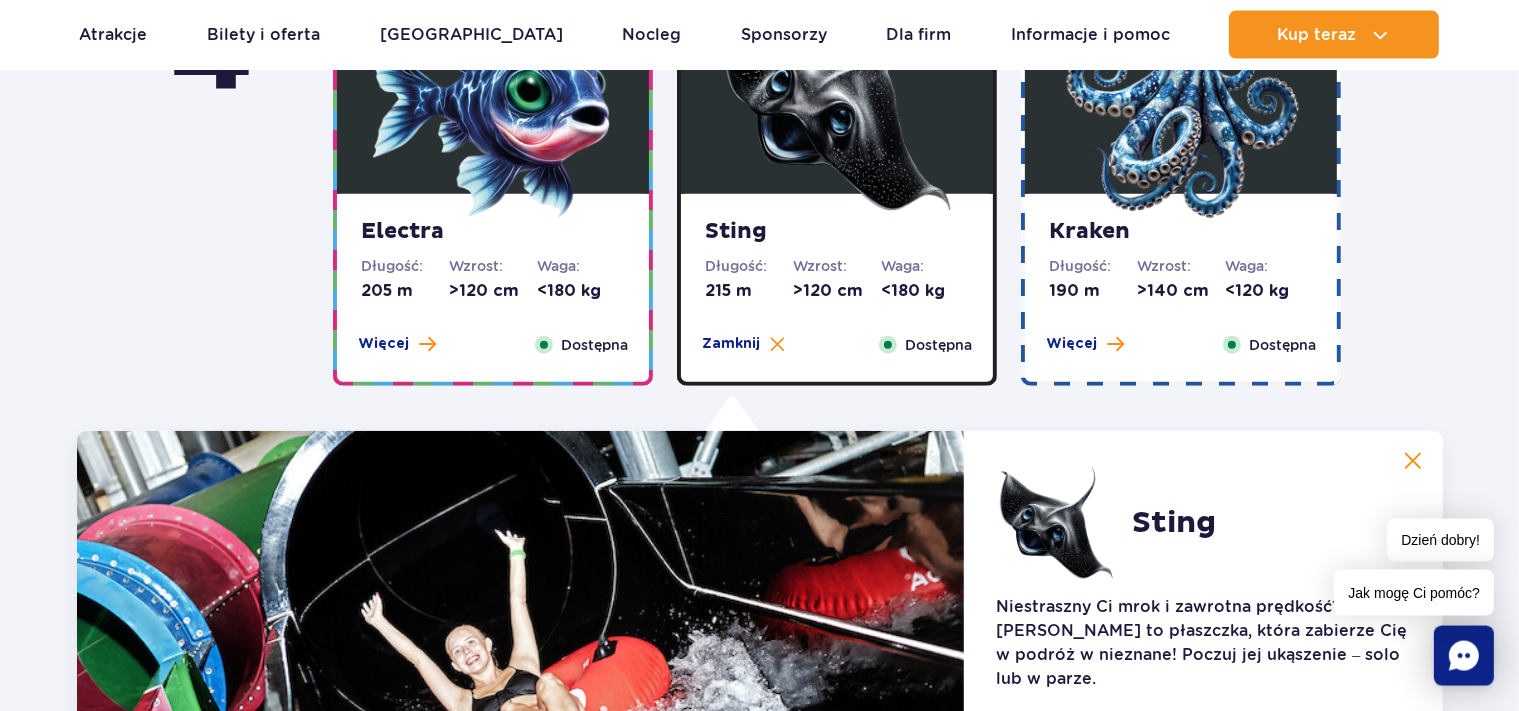 scroll, scrollTop: 1757, scrollLeft: 0, axis: vertical 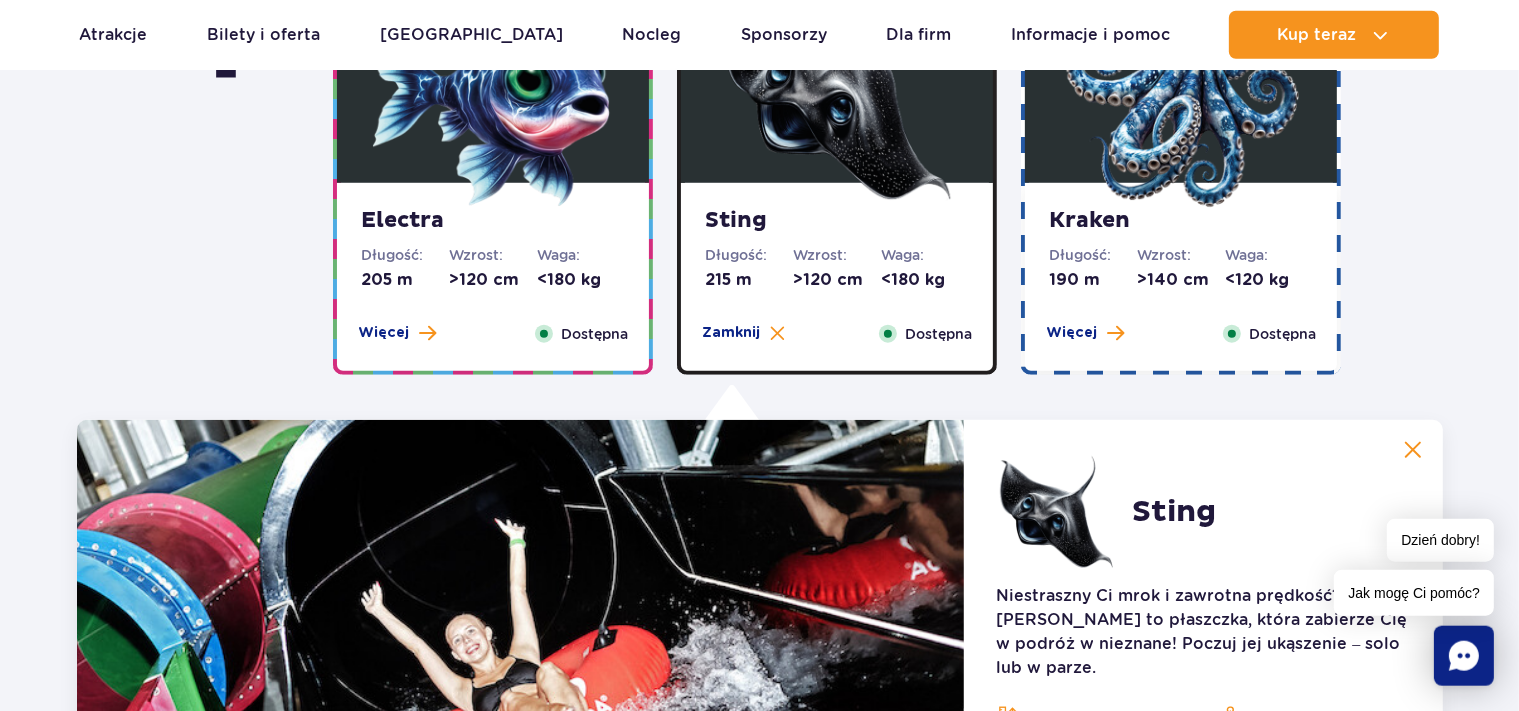 click at bounding box center (1181, 88) 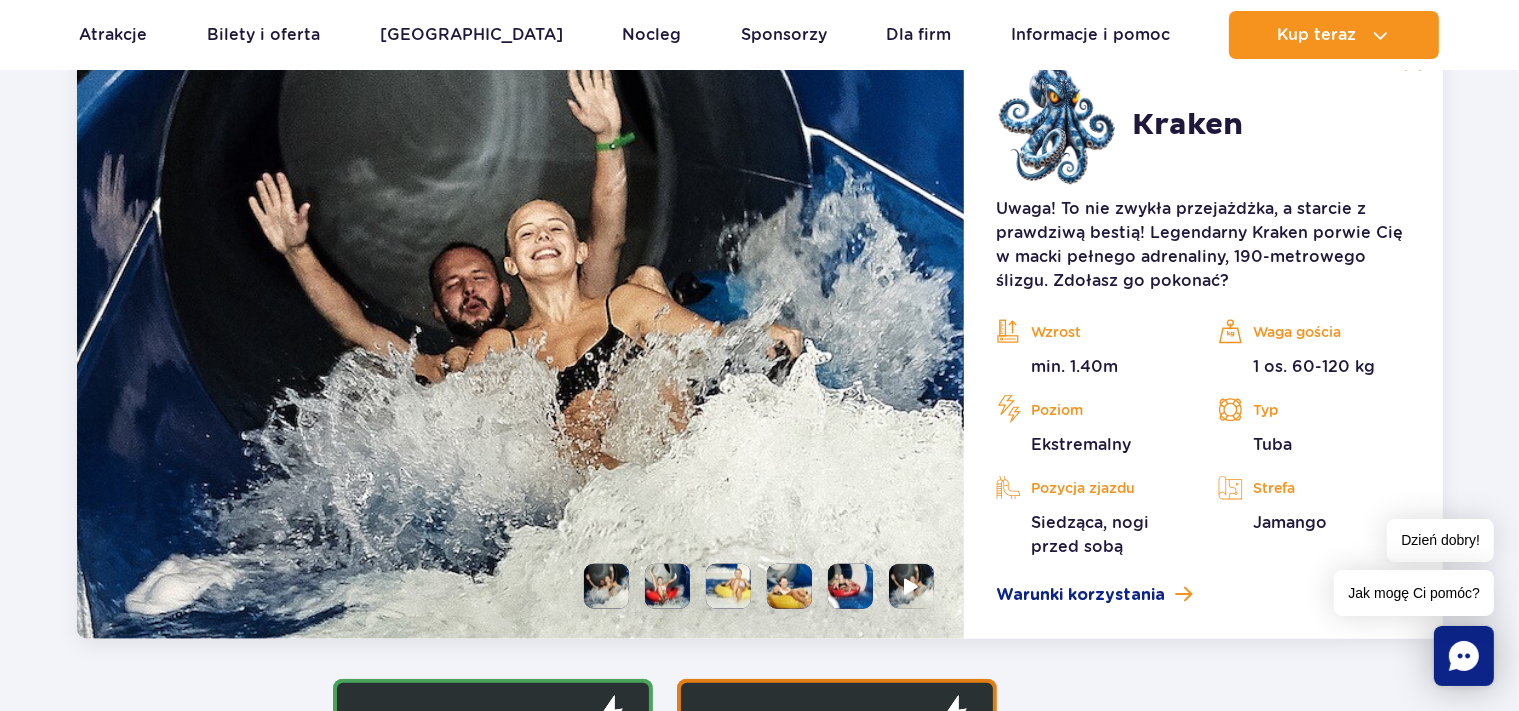 scroll, scrollTop: 2156, scrollLeft: 0, axis: vertical 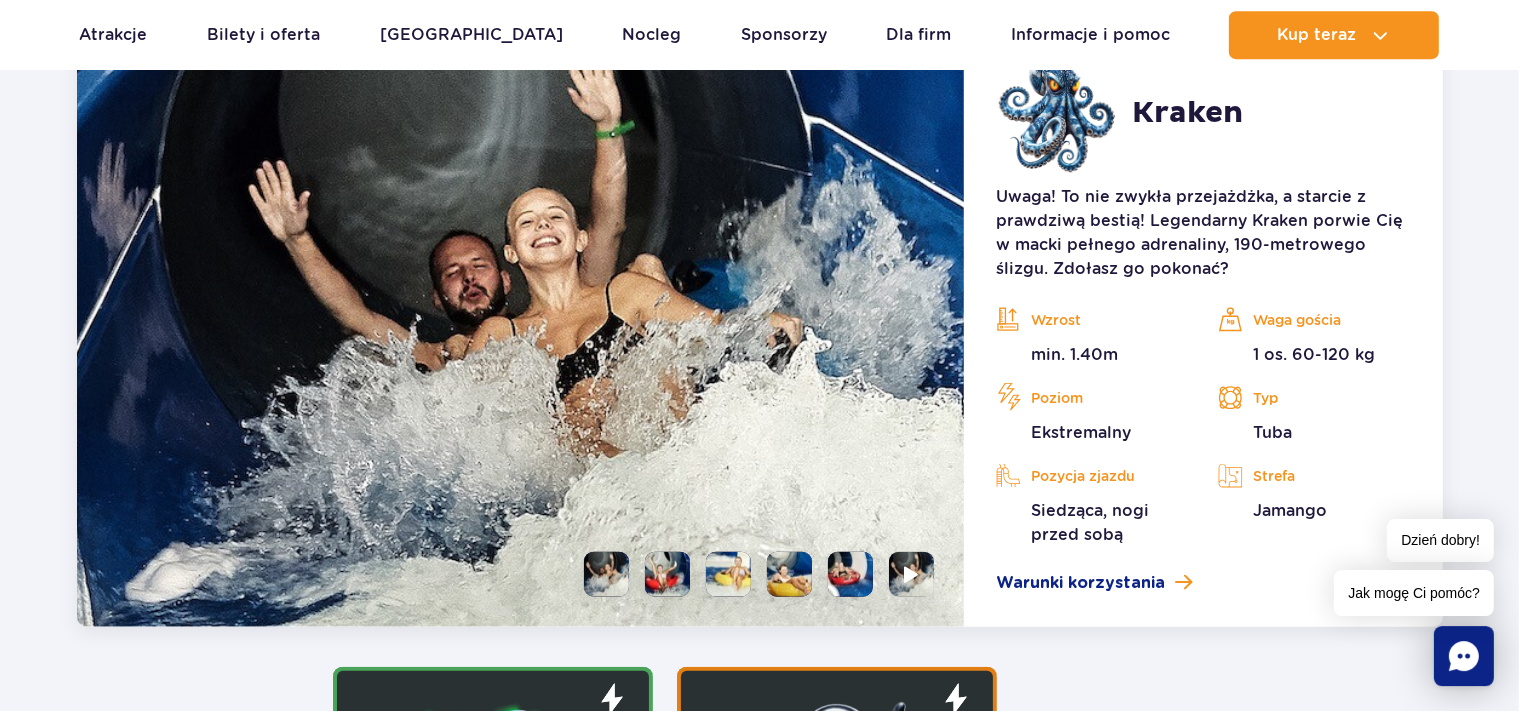 click at bounding box center [667, 574] 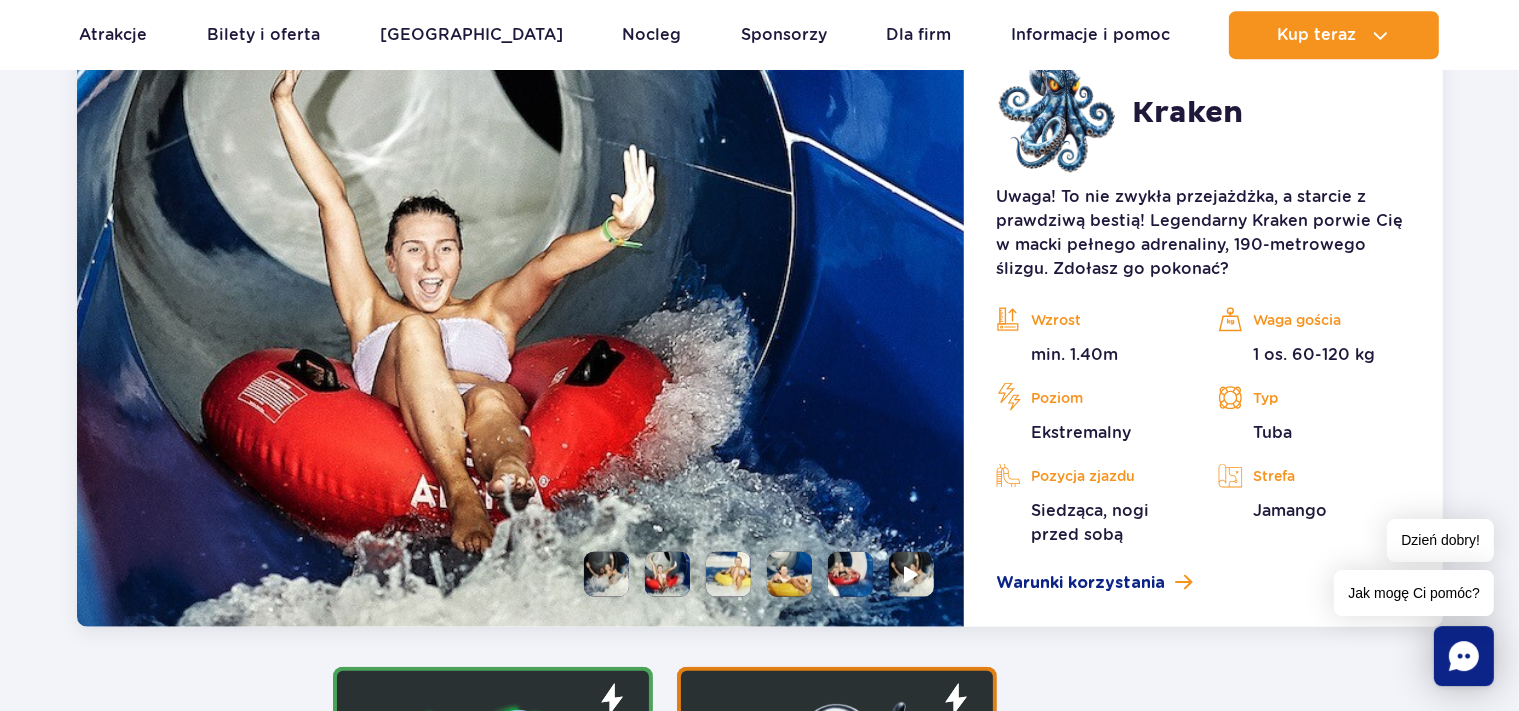 click at bounding box center [728, 574] 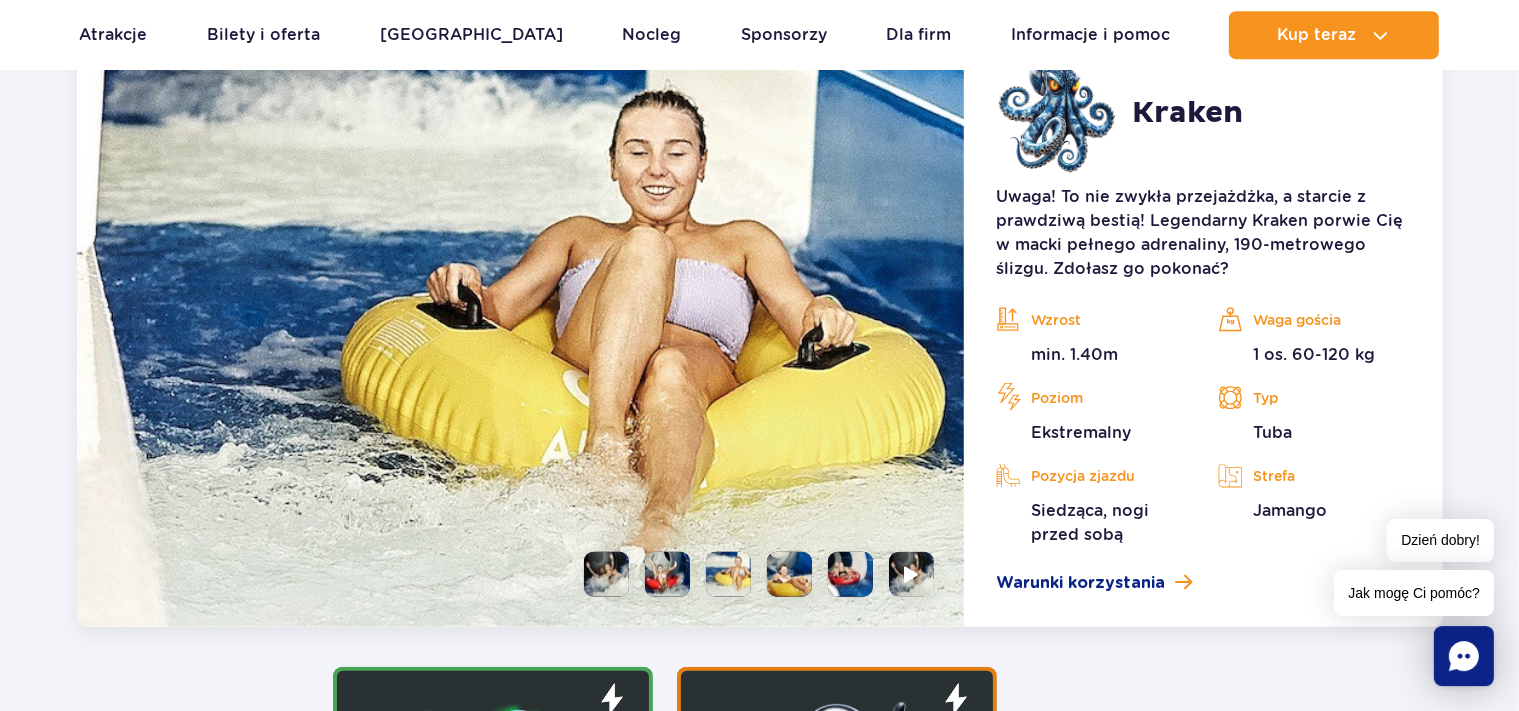click at bounding box center [789, 574] 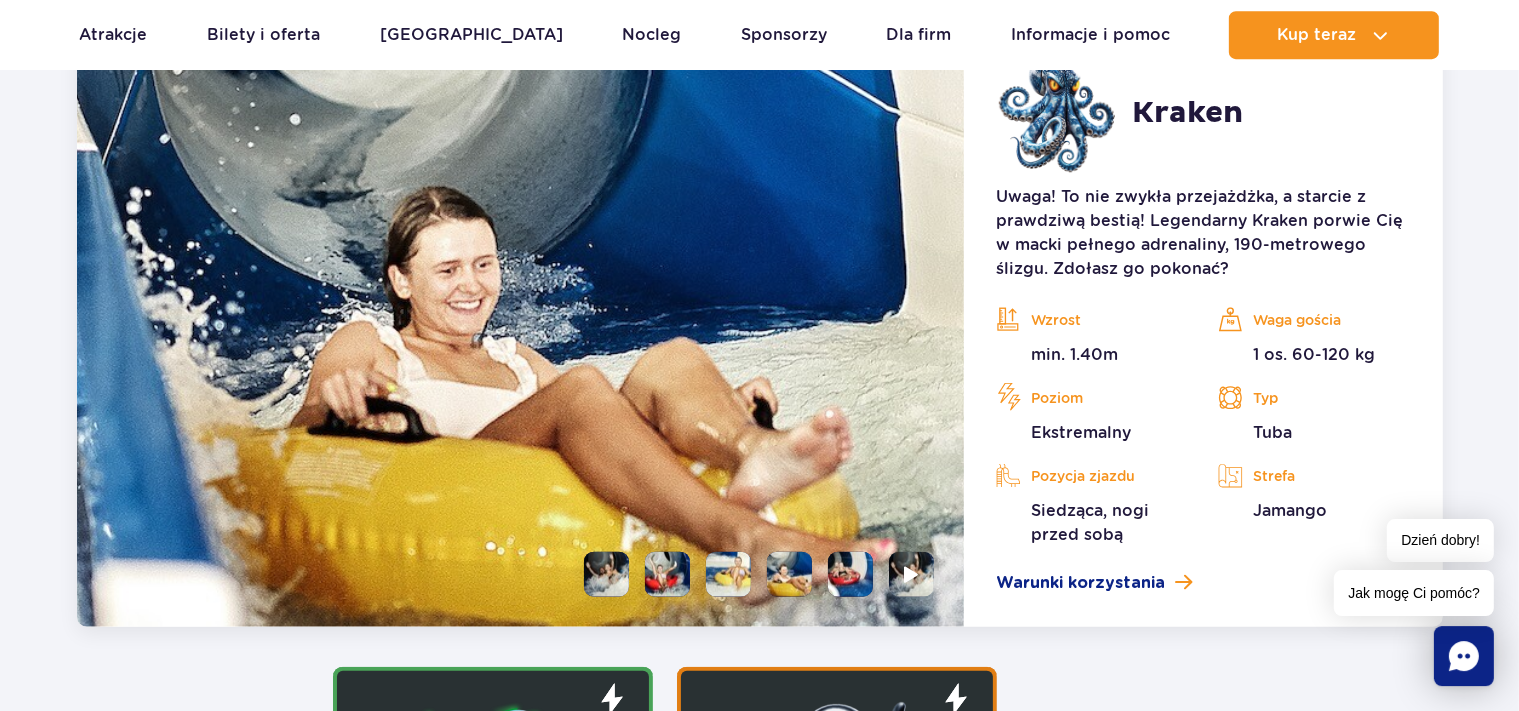 click at bounding box center (850, 574) 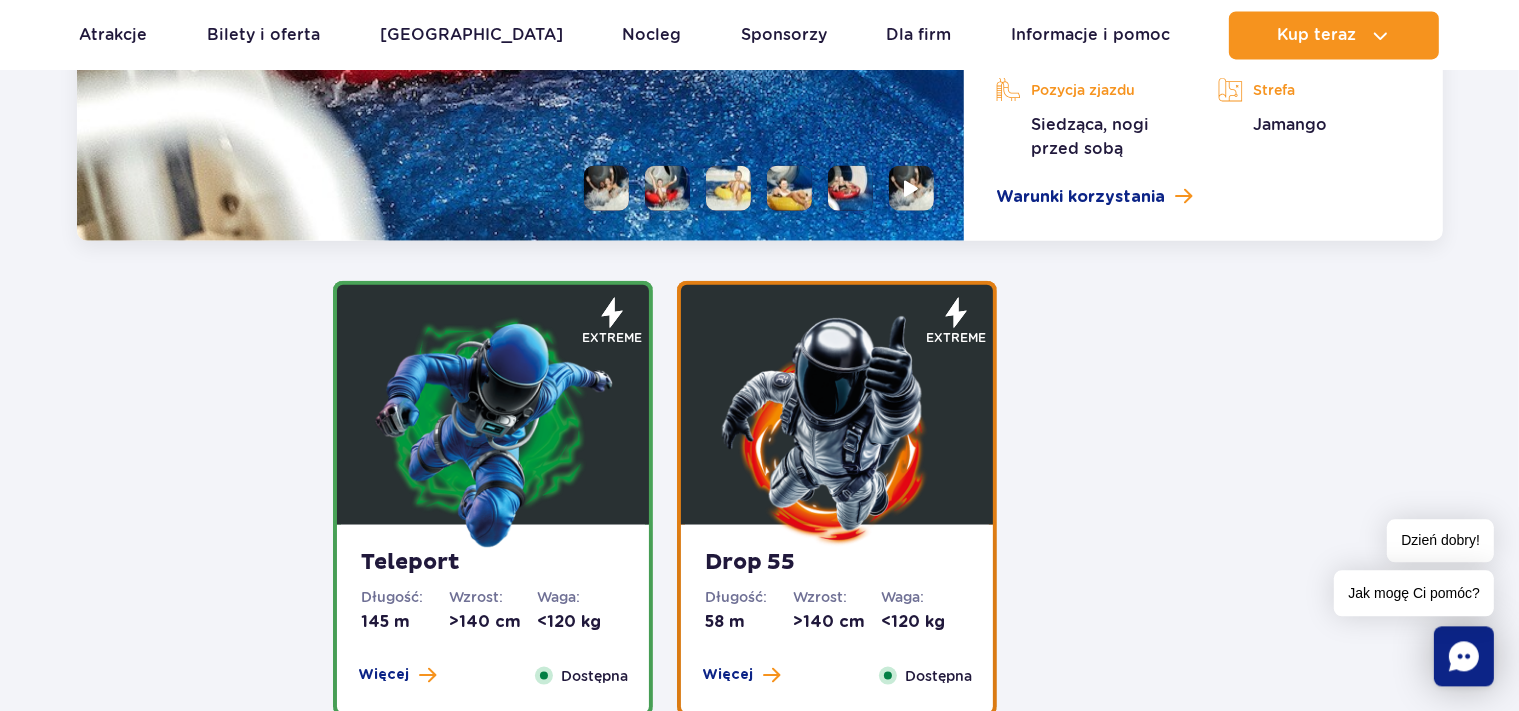 scroll, scrollTop: 2553, scrollLeft: 0, axis: vertical 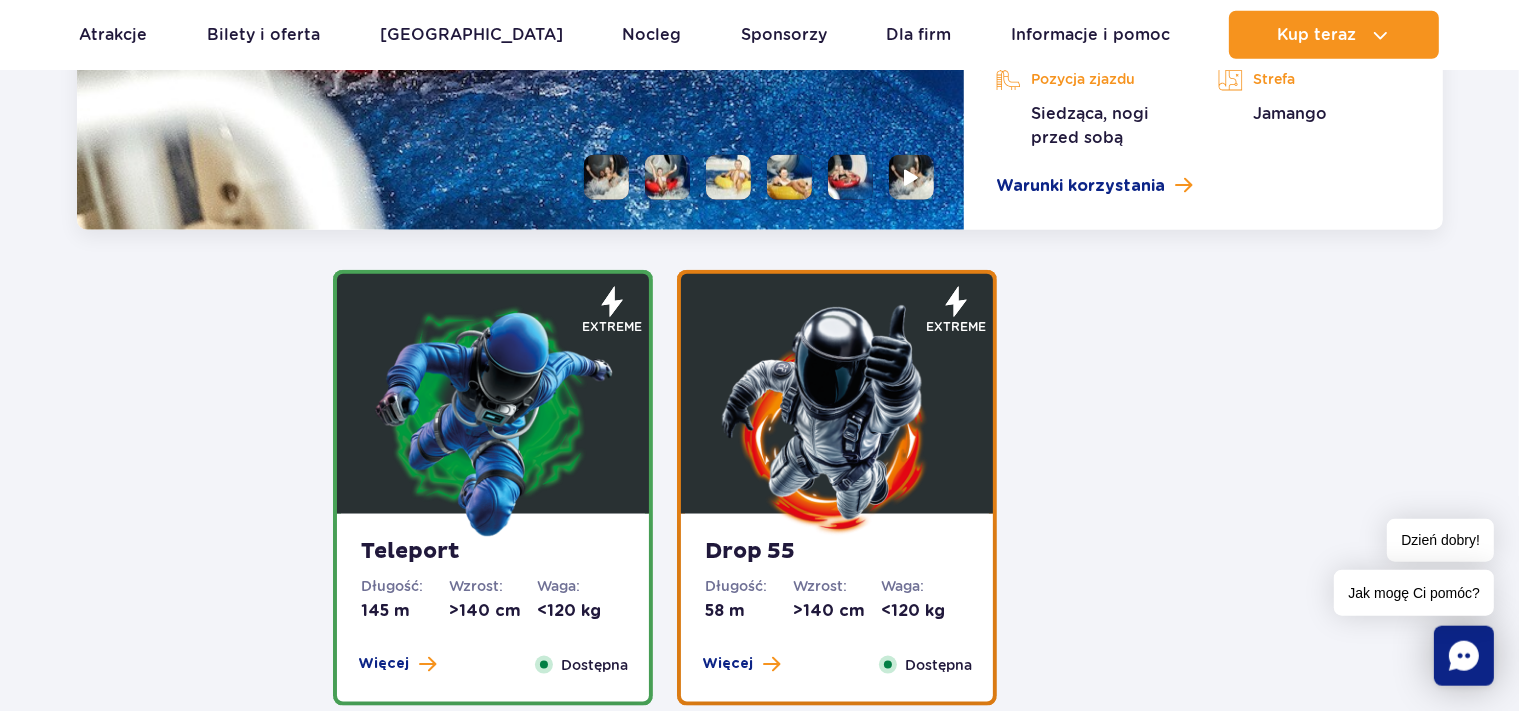 click at bounding box center [493, 419] 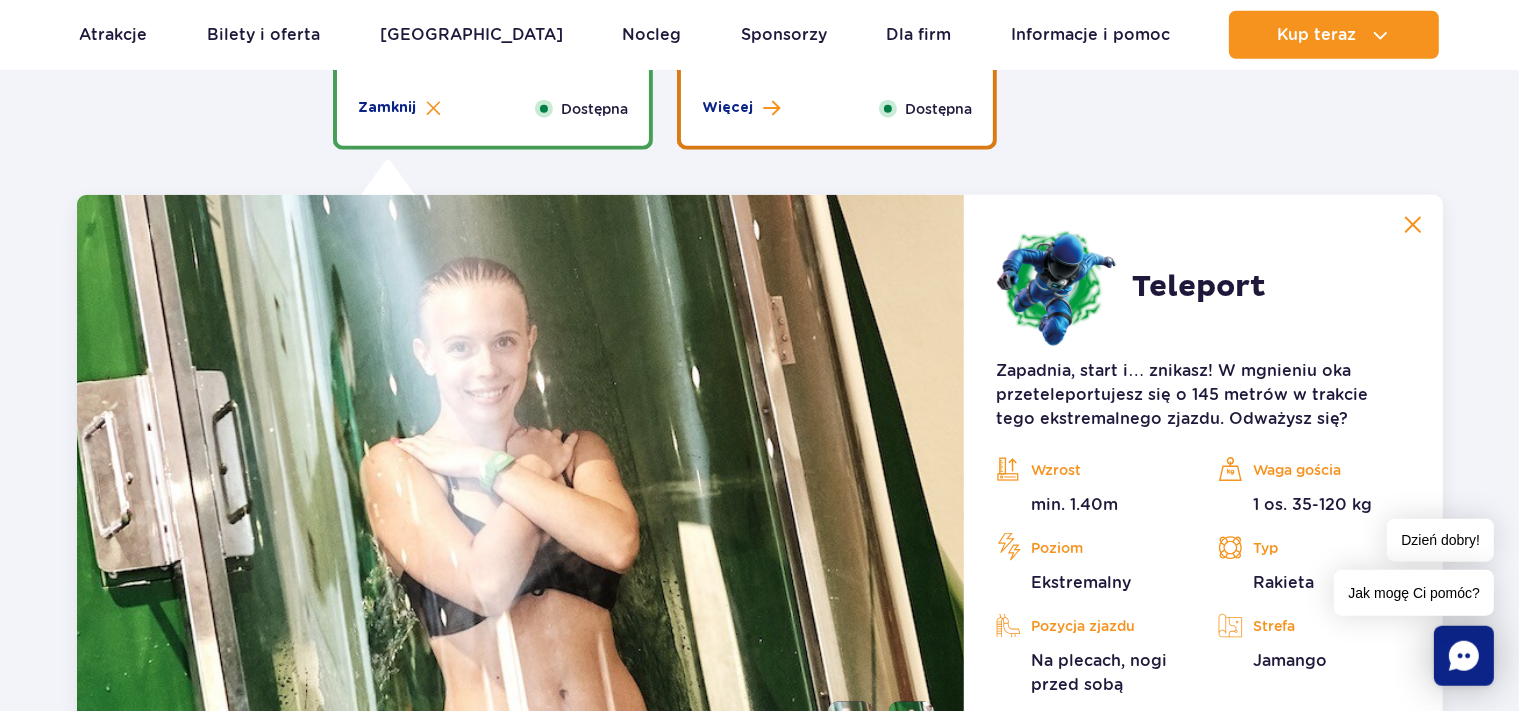 scroll, scrollTop: 2260, scrollLeft: 0, axis: vertical 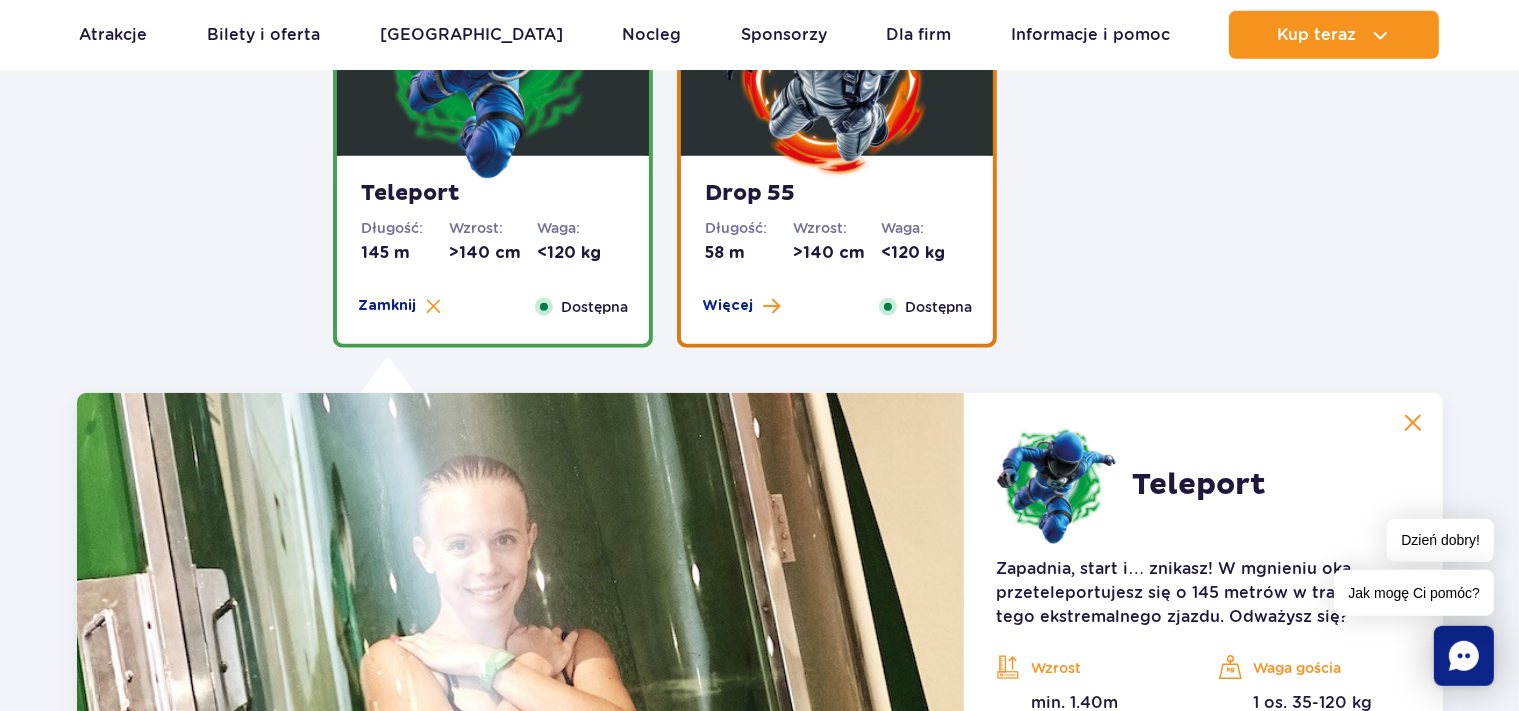 click on "Drop 55" at bounding box center [837, 194] 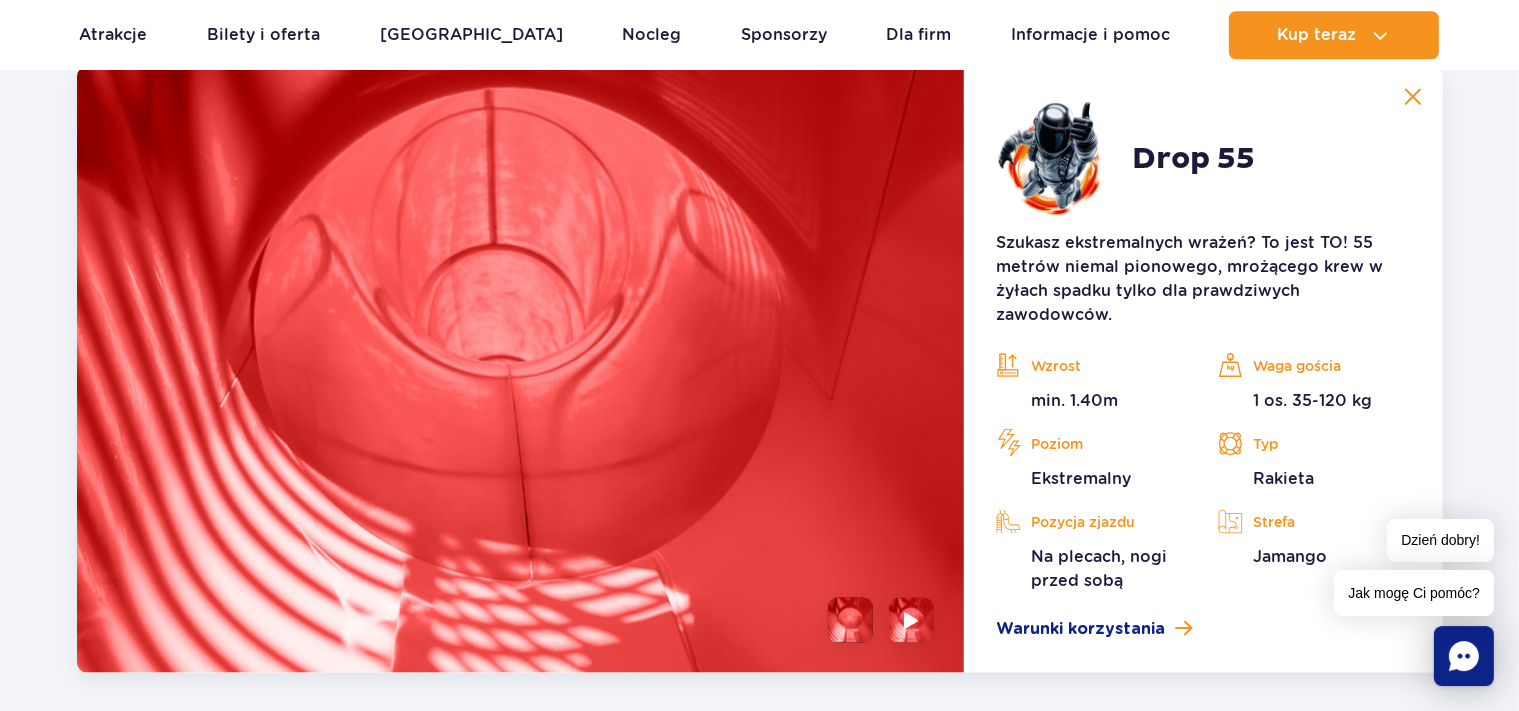scroll, scrollTop: 2608, scrollLeft: 0, axis: vertical 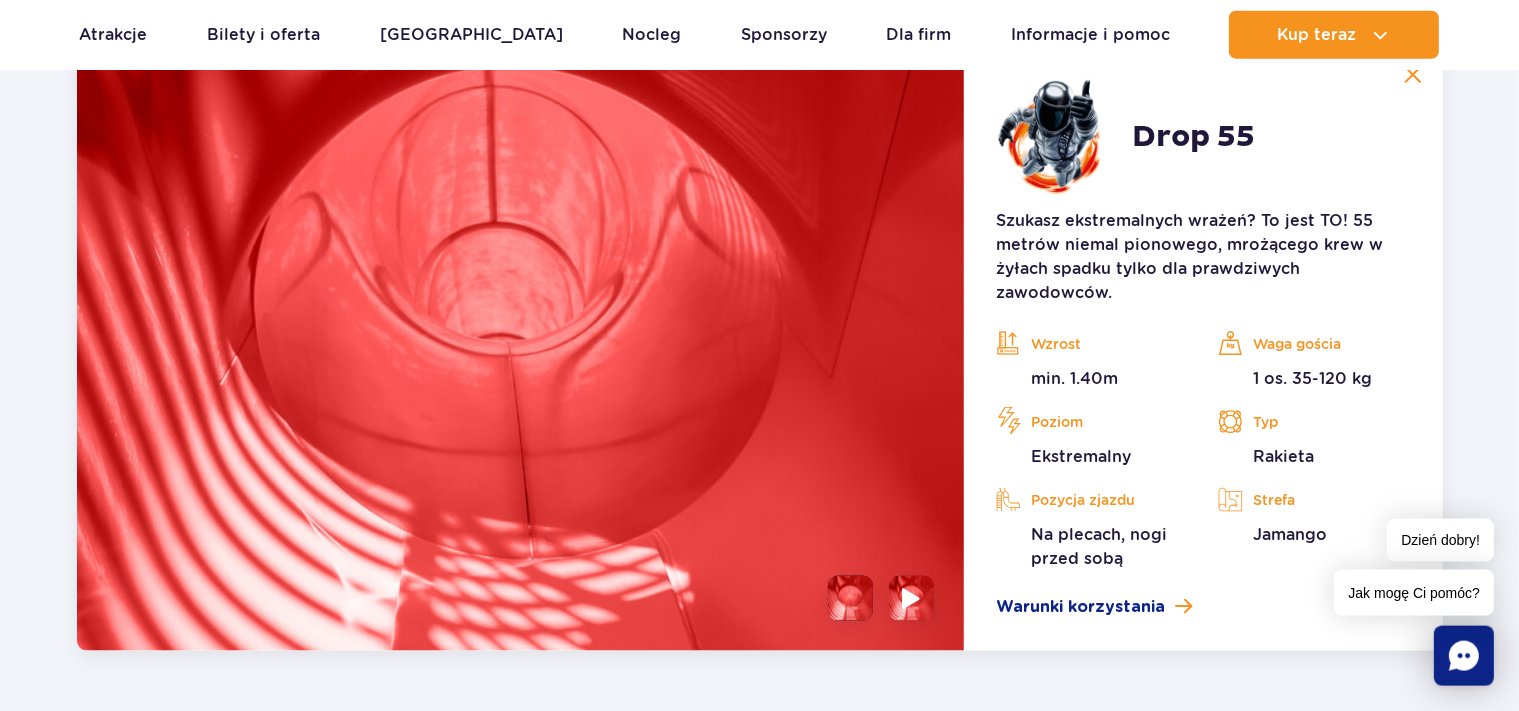 click at bounding box center [912, 598] 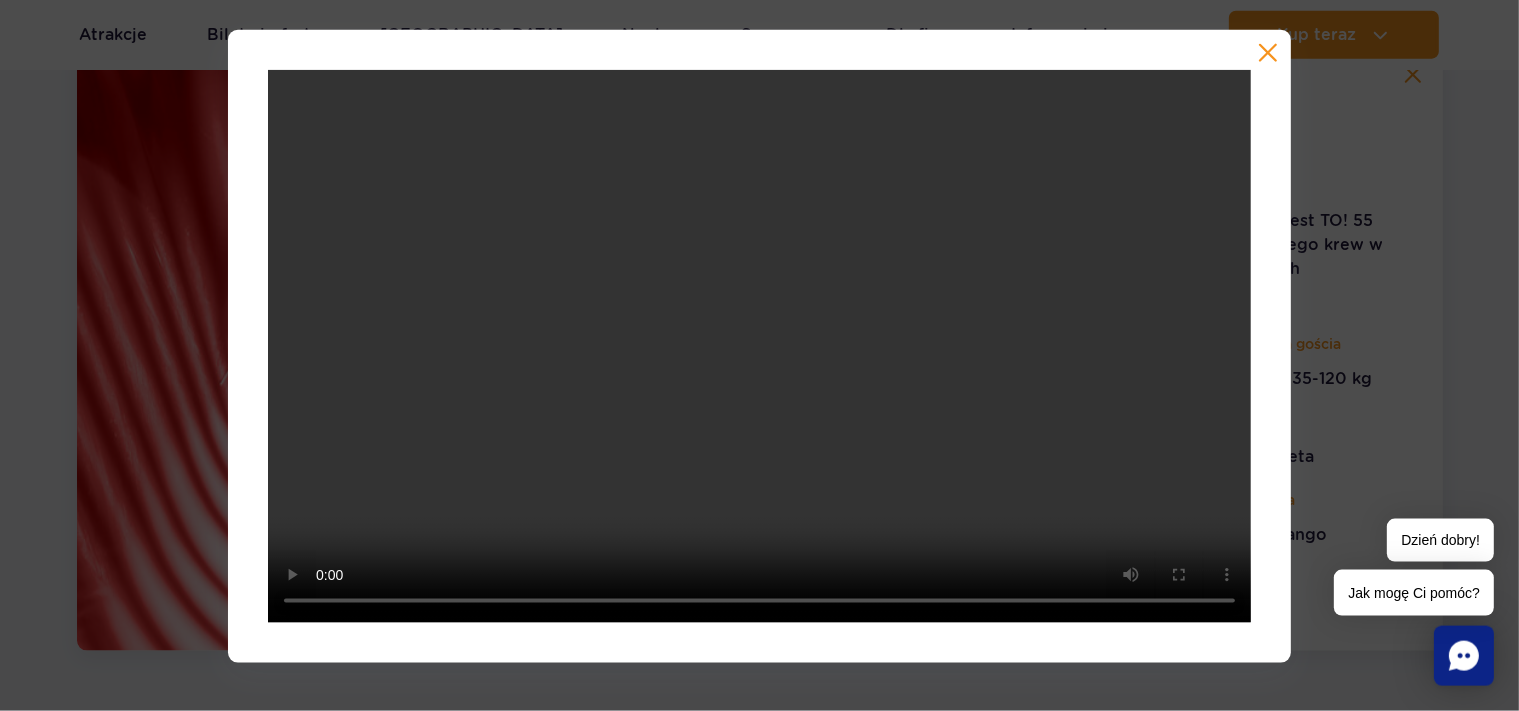 click at bounding box center (1268, 53) 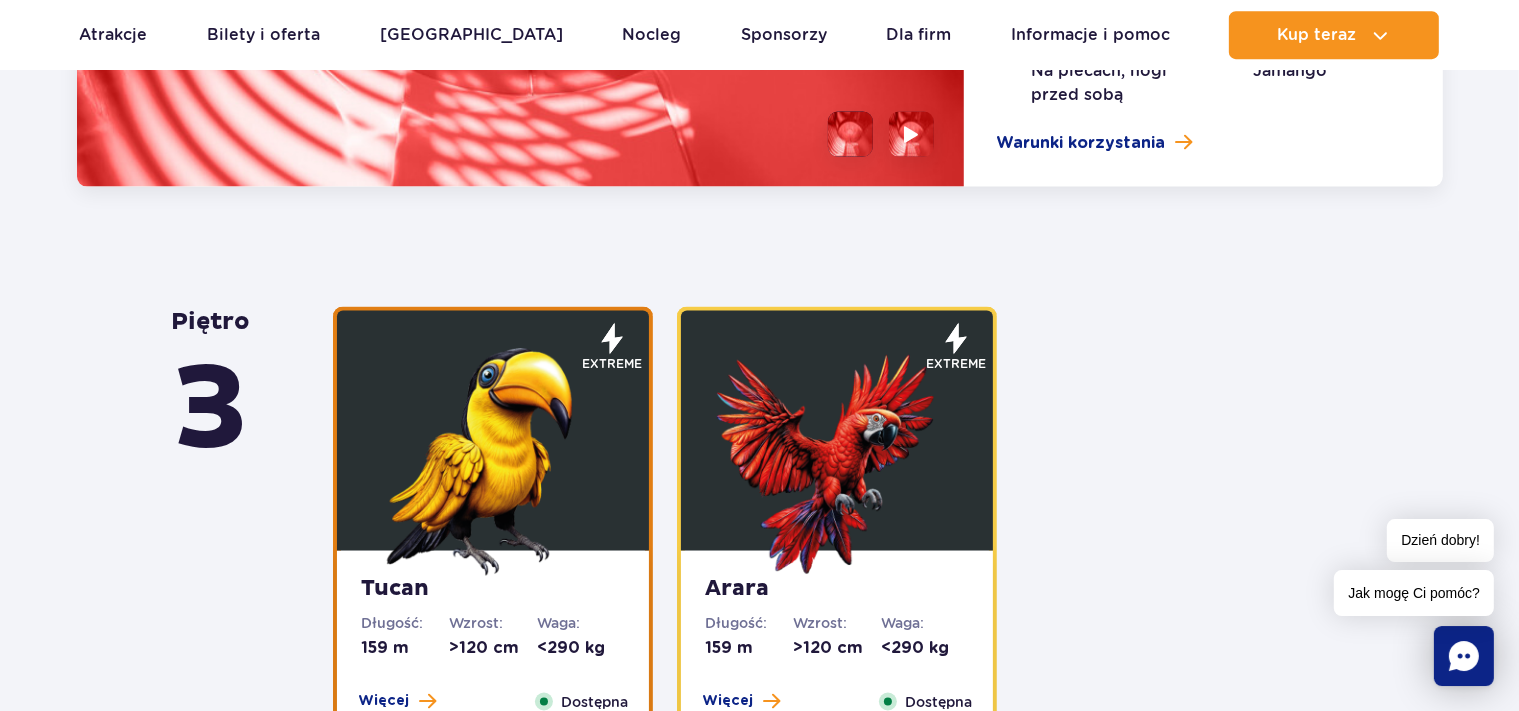 scroll, scrollTop: 3151, scrollLeft: 0, axis: vertical 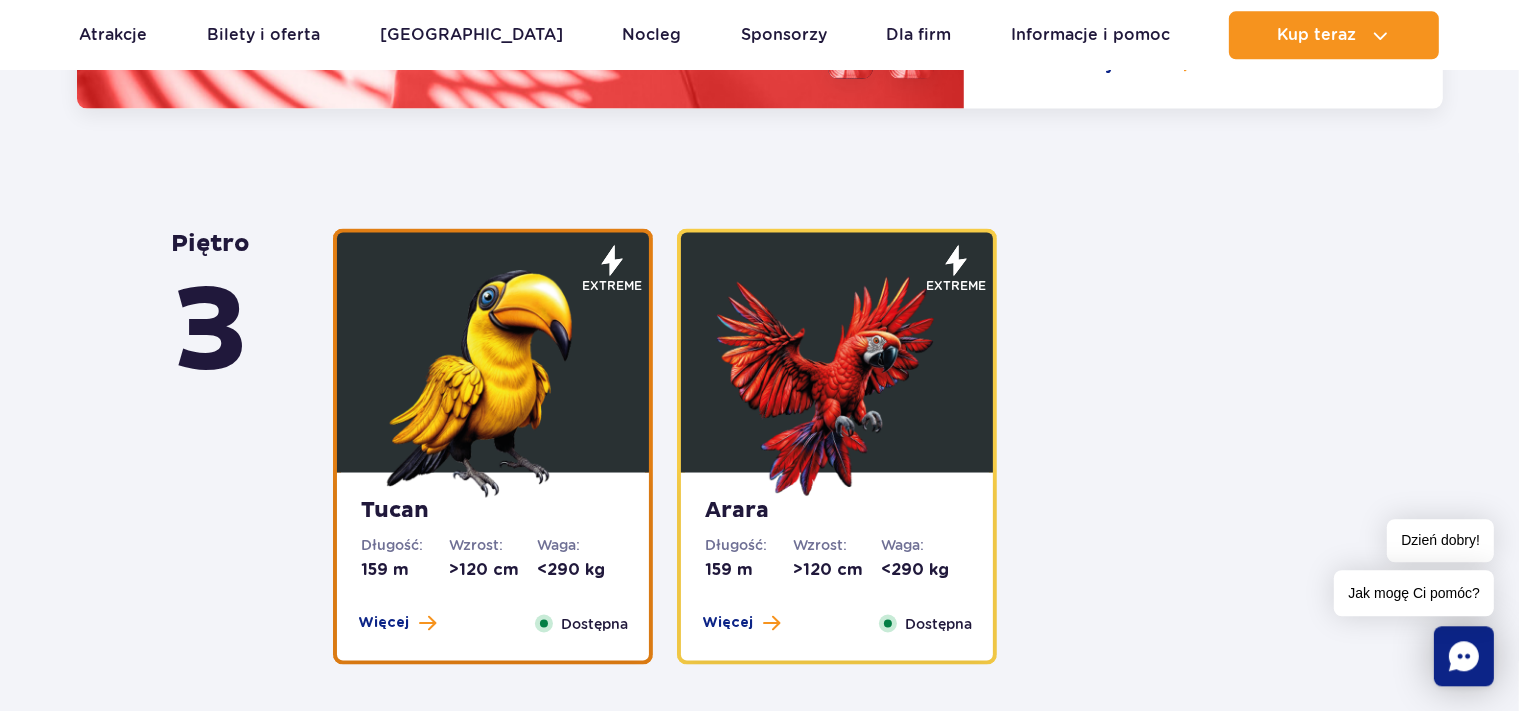 click at bounding box center [493, 377] 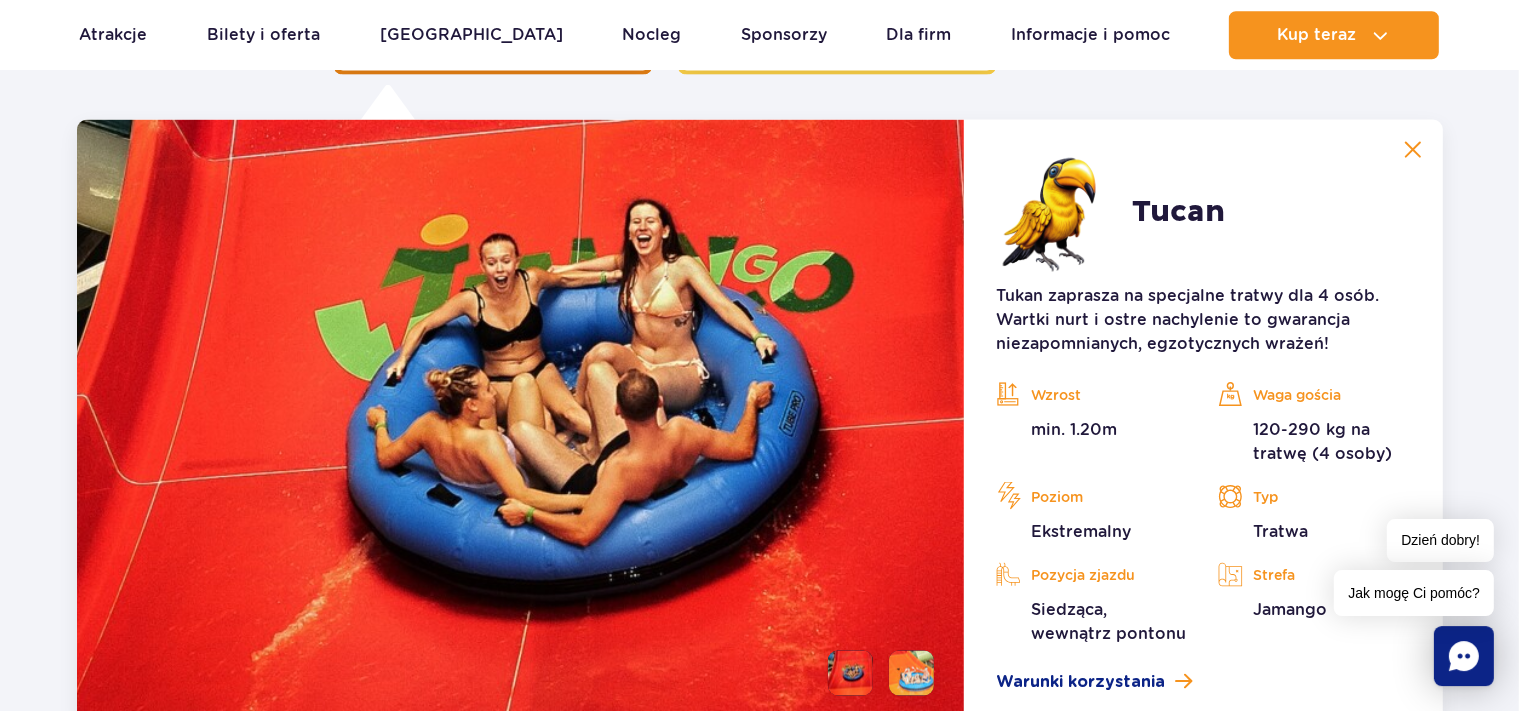 scroll, scrollTop: 3088, scrollLeft: 0, axis: vertical 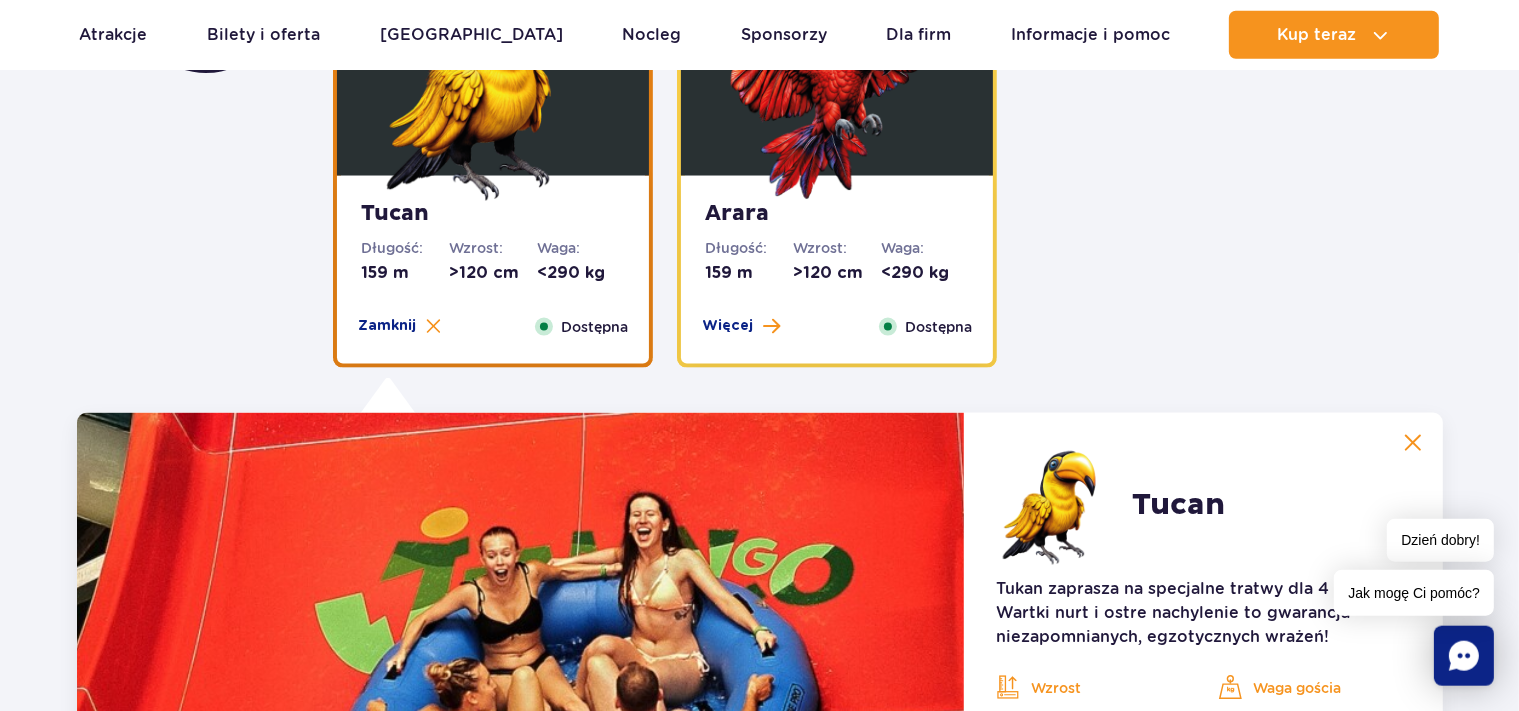 click at bounding box center [837, 81] 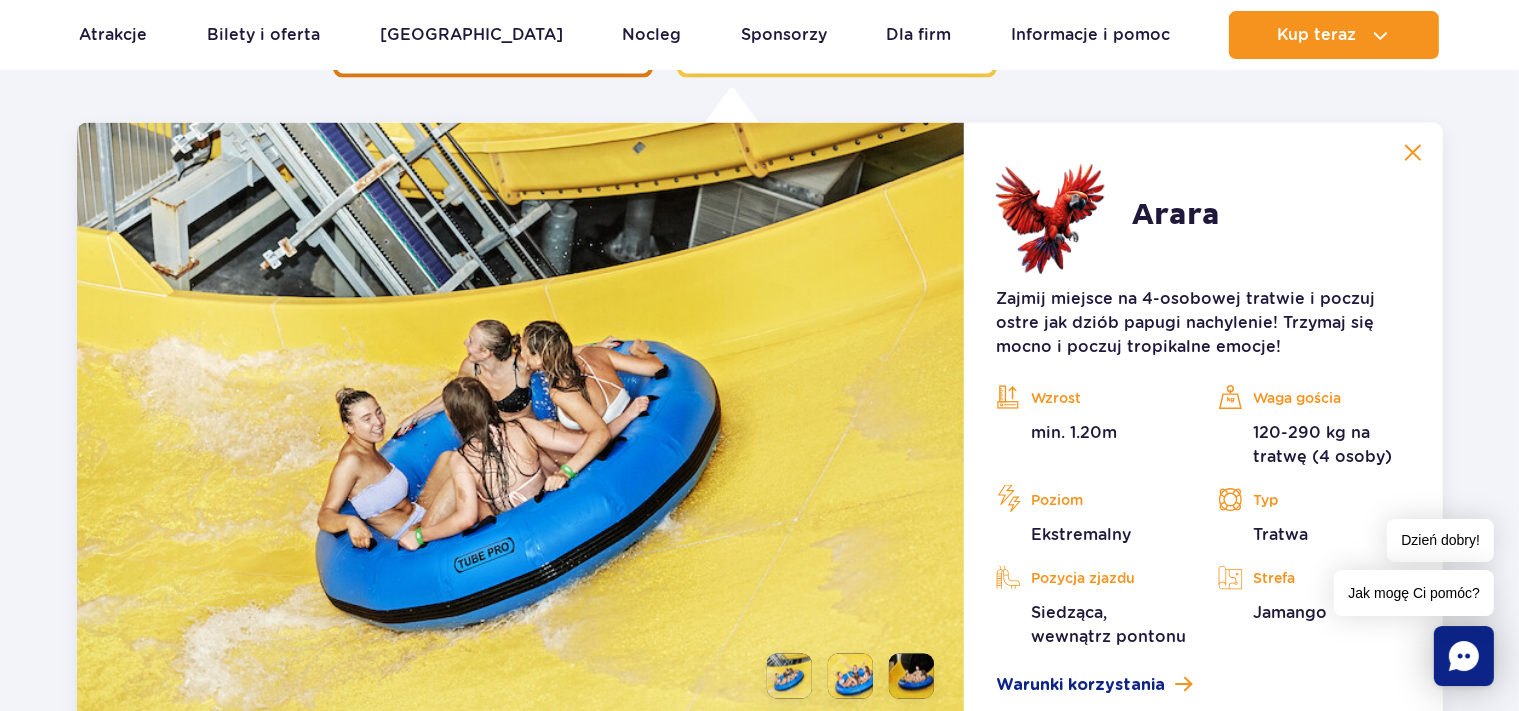scroll, scrollTop: 3088, scrollLeft: 0, axis: vertical 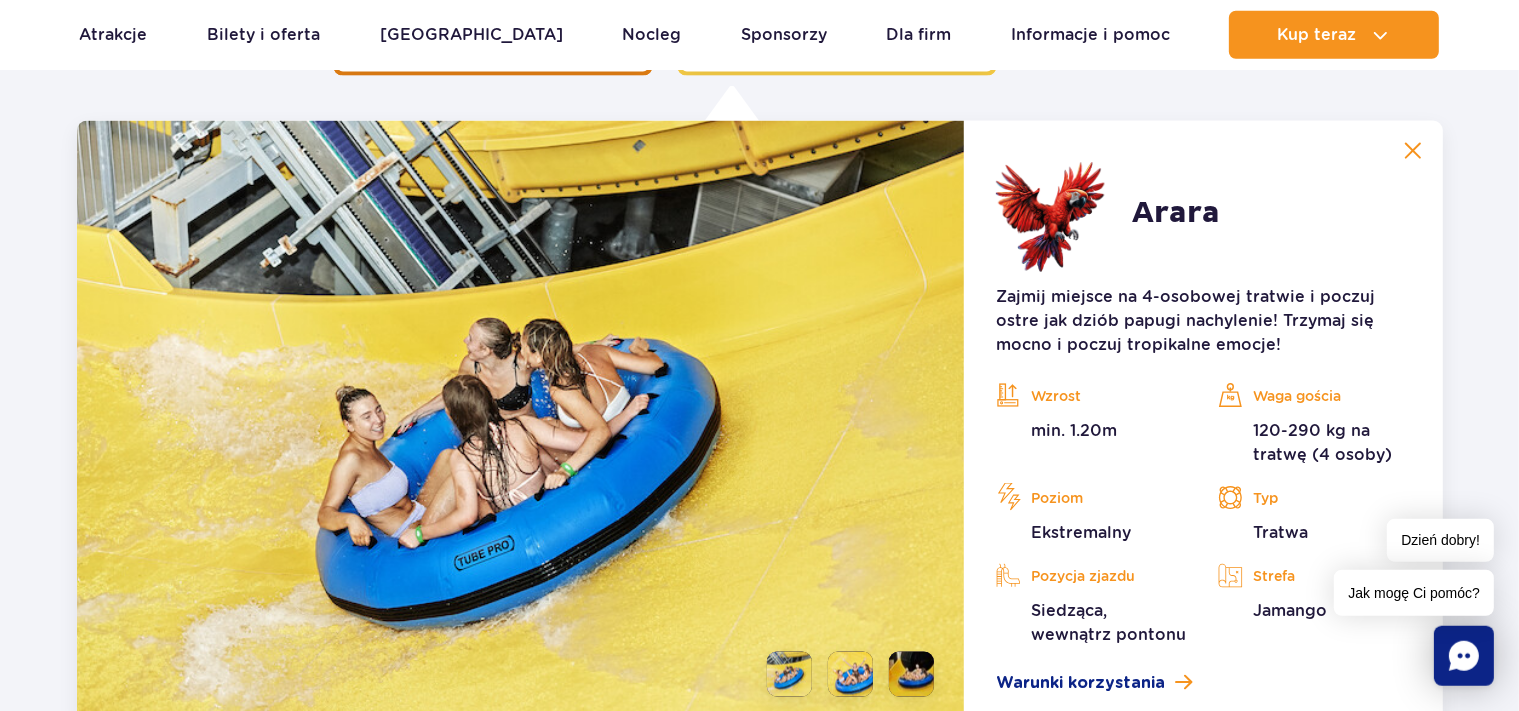 click at bounding box center [911, 674] 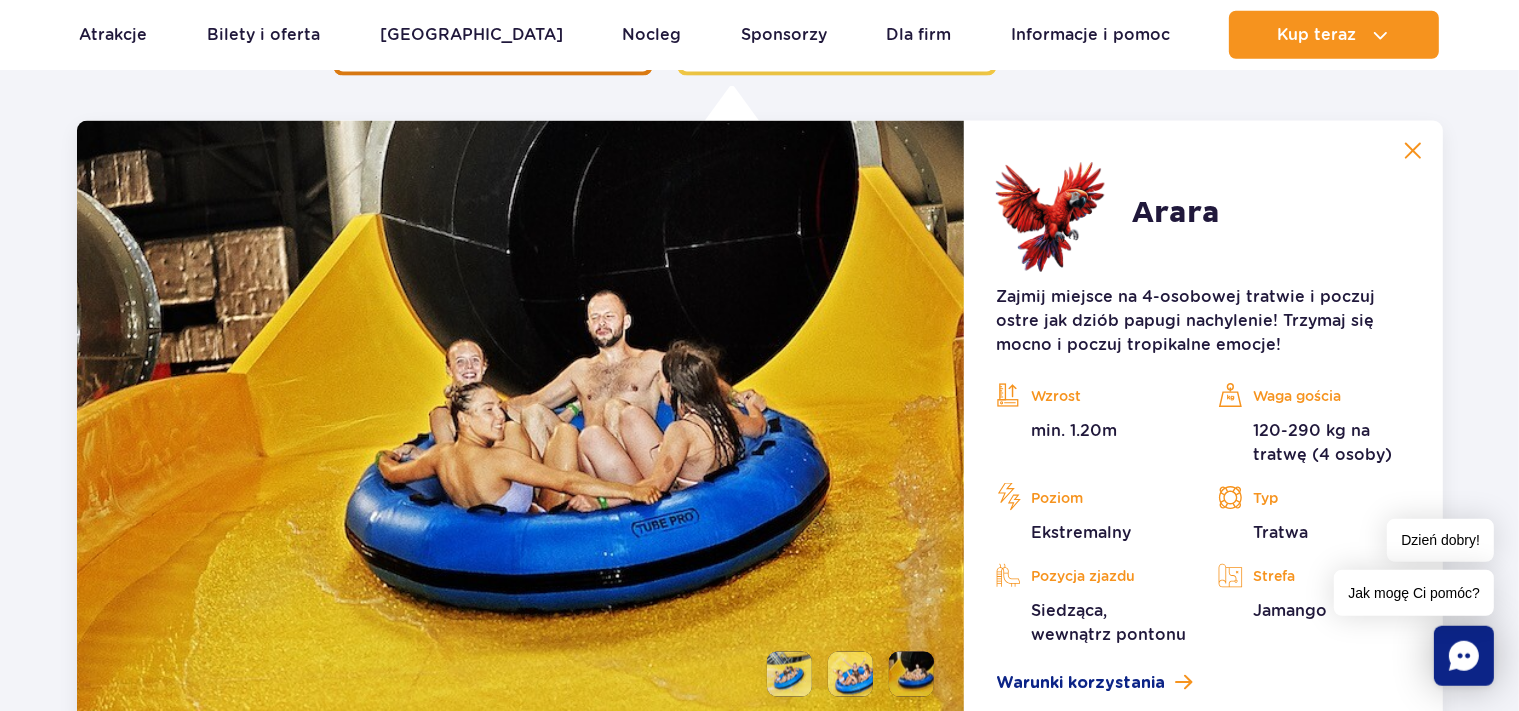 click at bounding box center (850, 674) 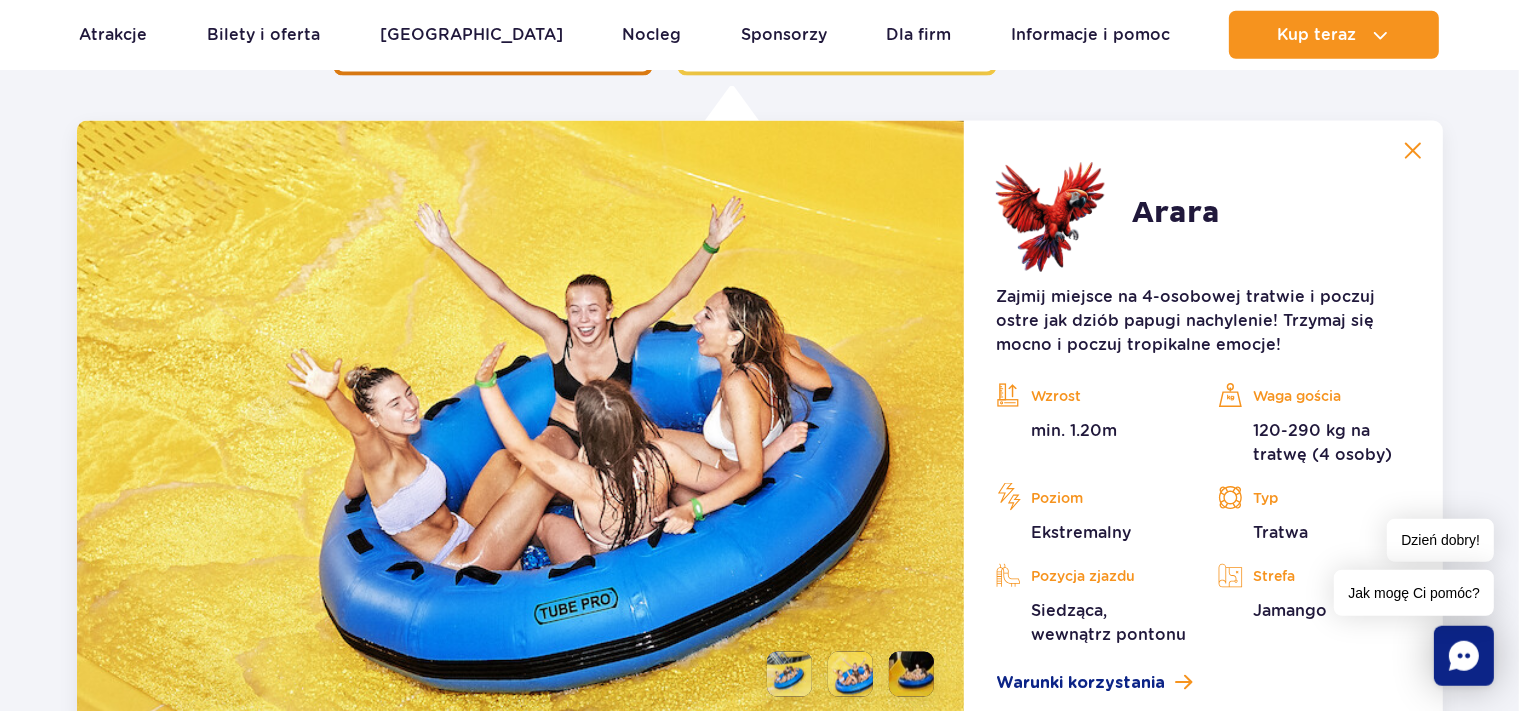 click at bounding box center (789, 674) 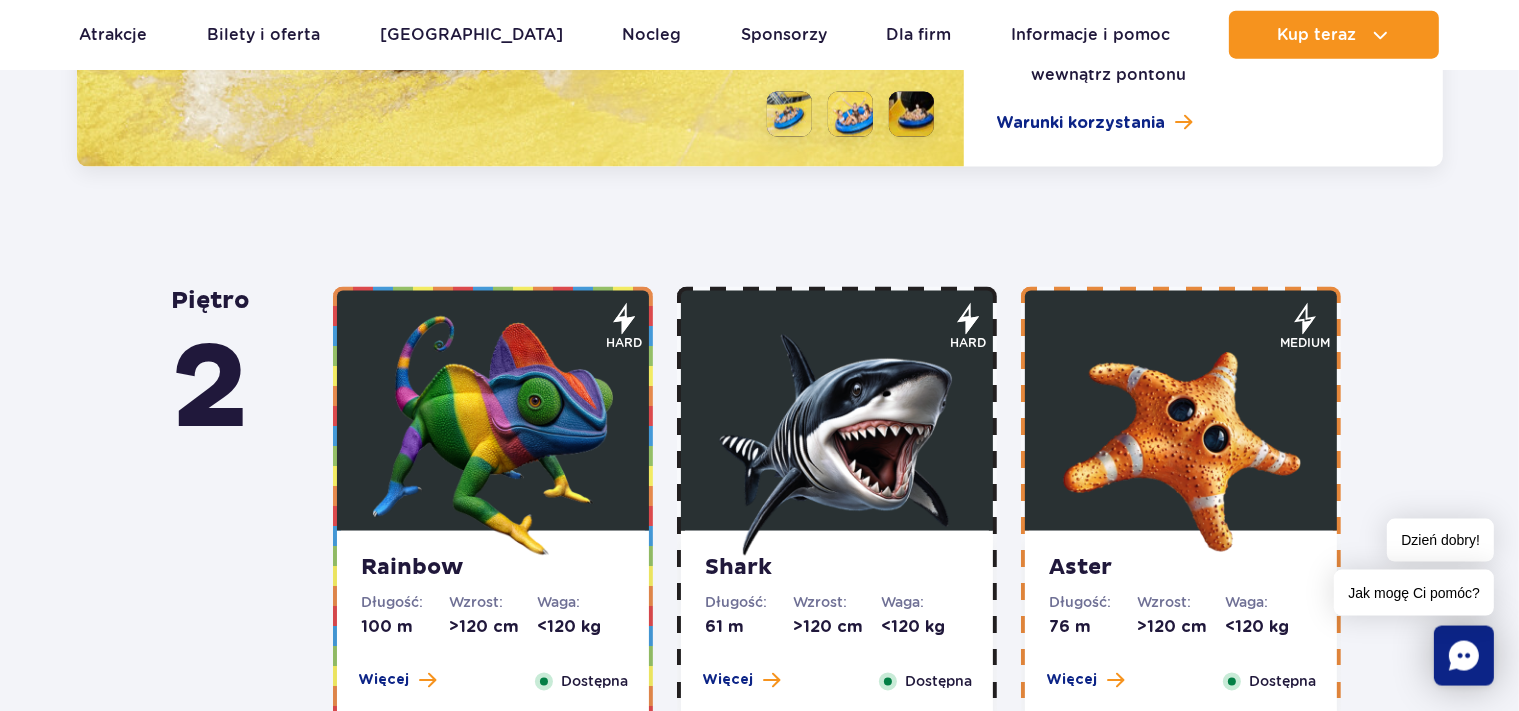 scroll, scrollTop: 3659, scrollLeft: 0, axis: vertical 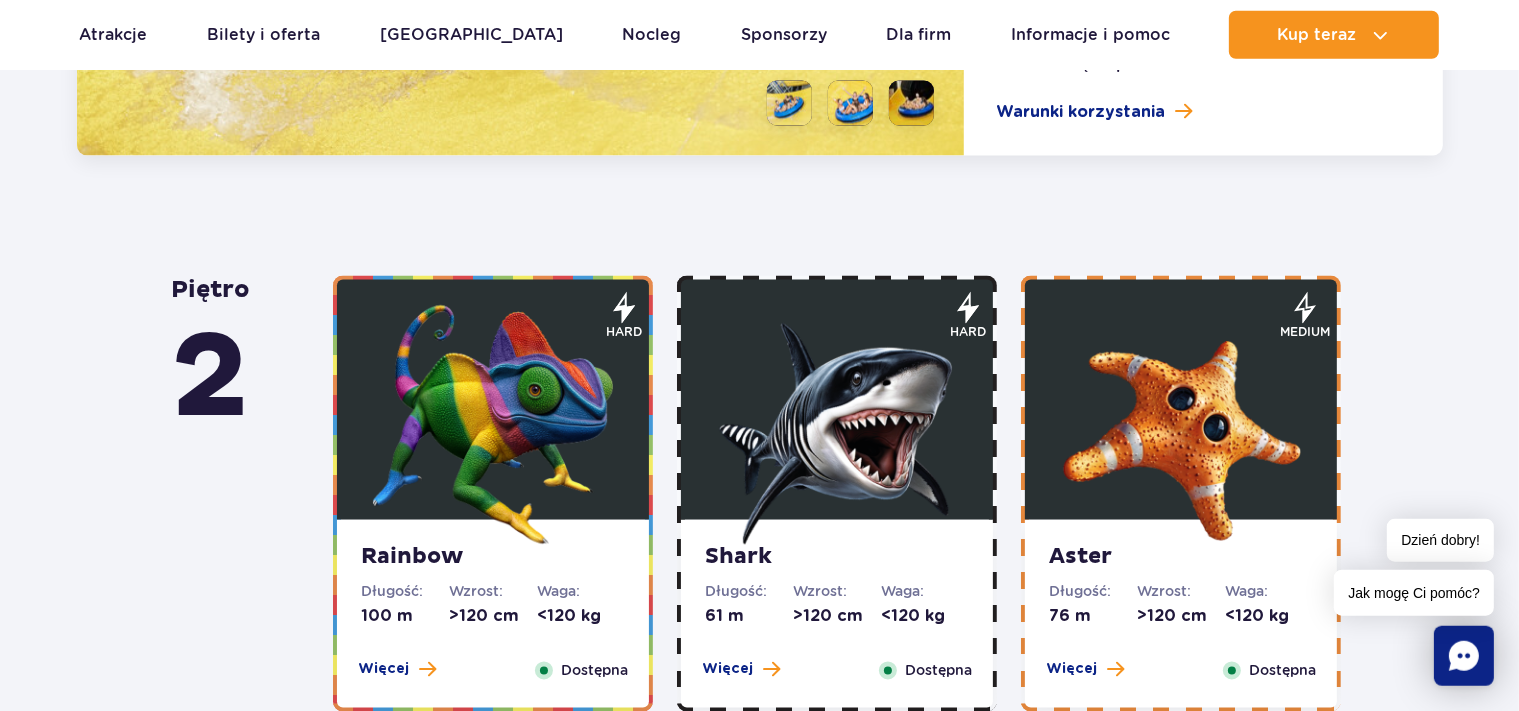 click at bounding box center [493, 425] 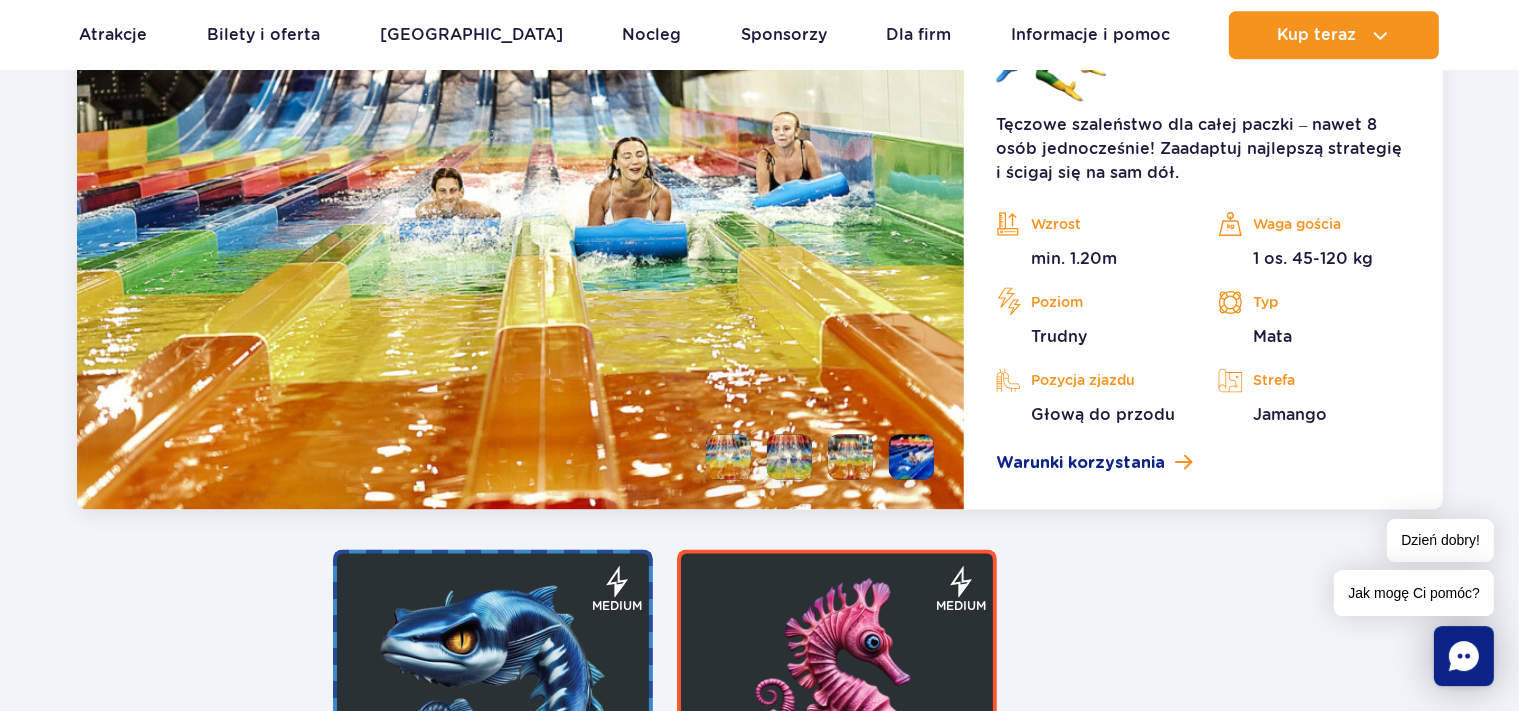 scroll, scrollTop: 3827, scrollLeft: 0, axis: vertical 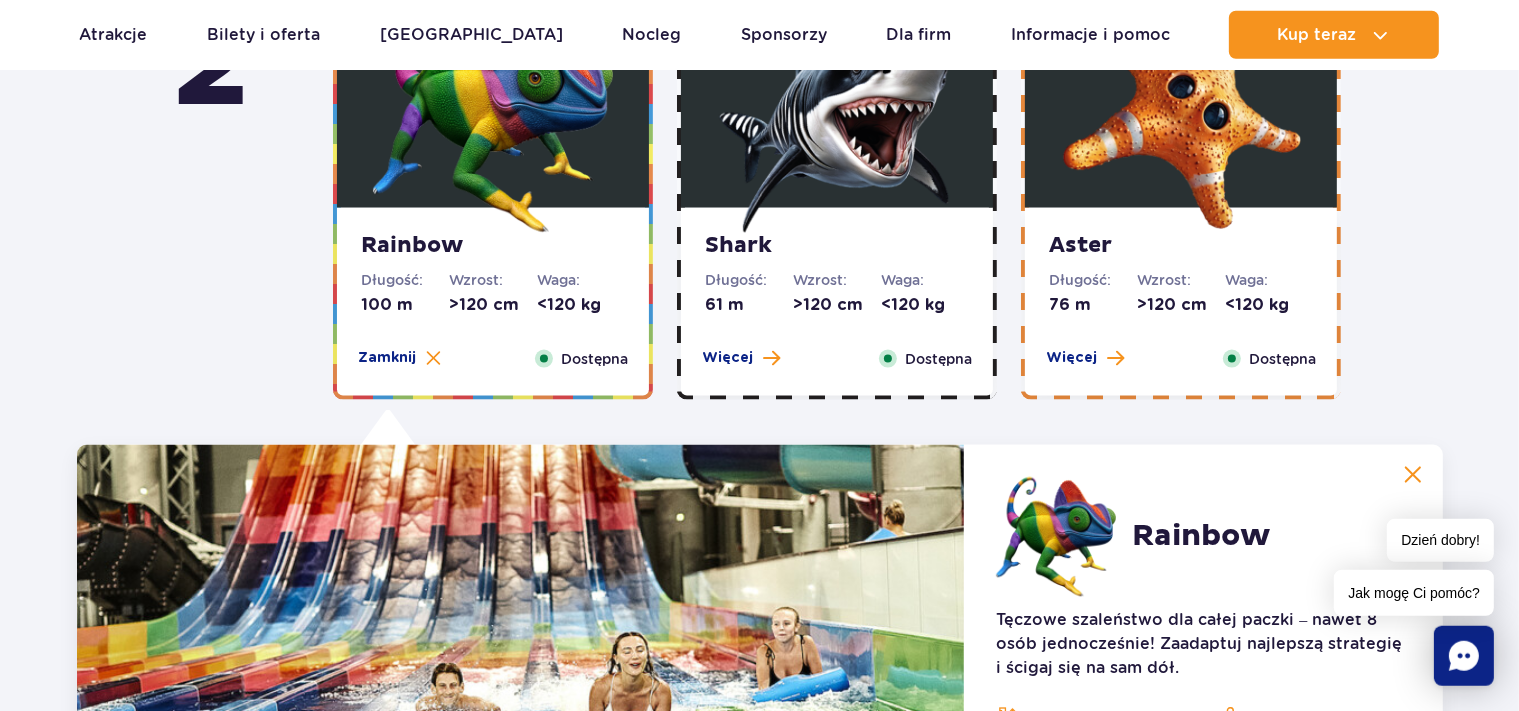 click at bounding box center [837, 113] 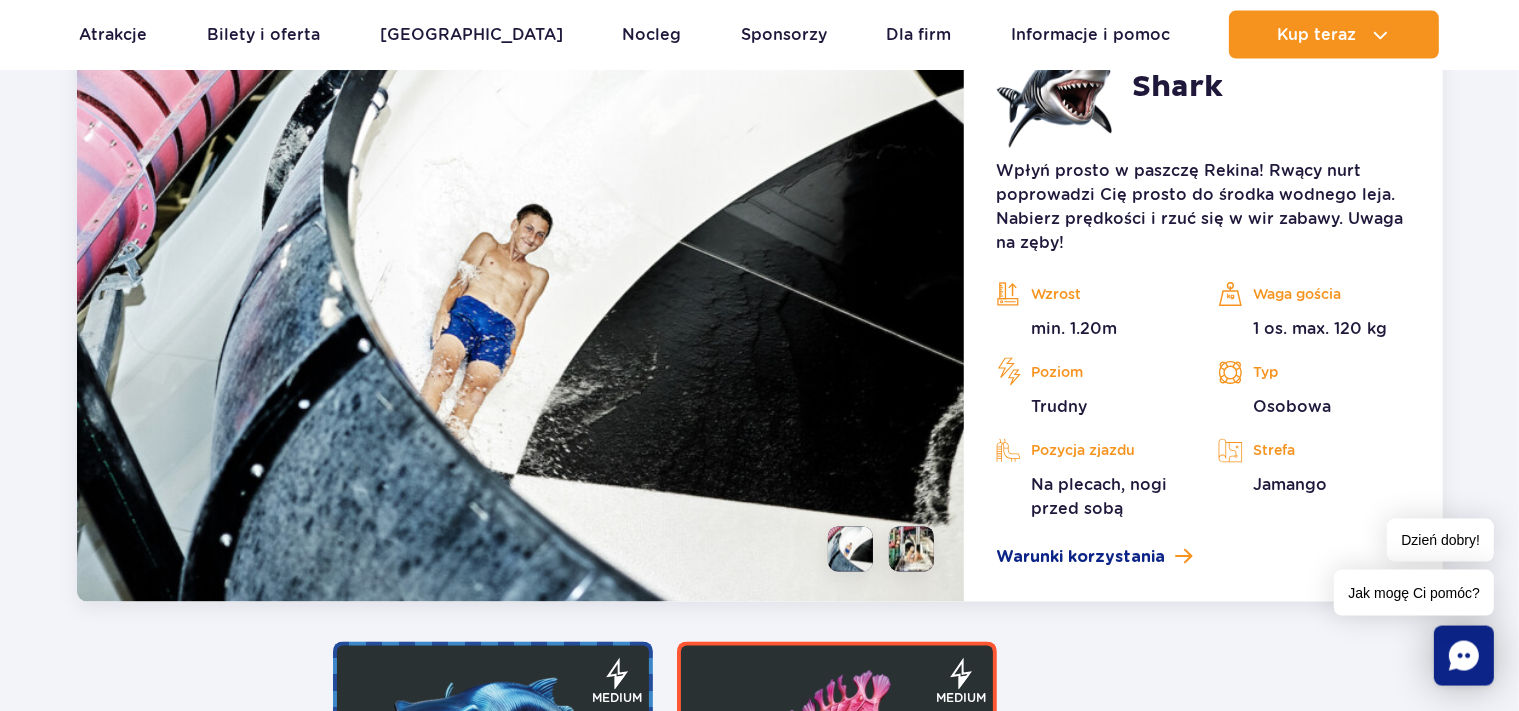 scroll, scrollTop: 3792, scrollLeft: 0, axis: vertical 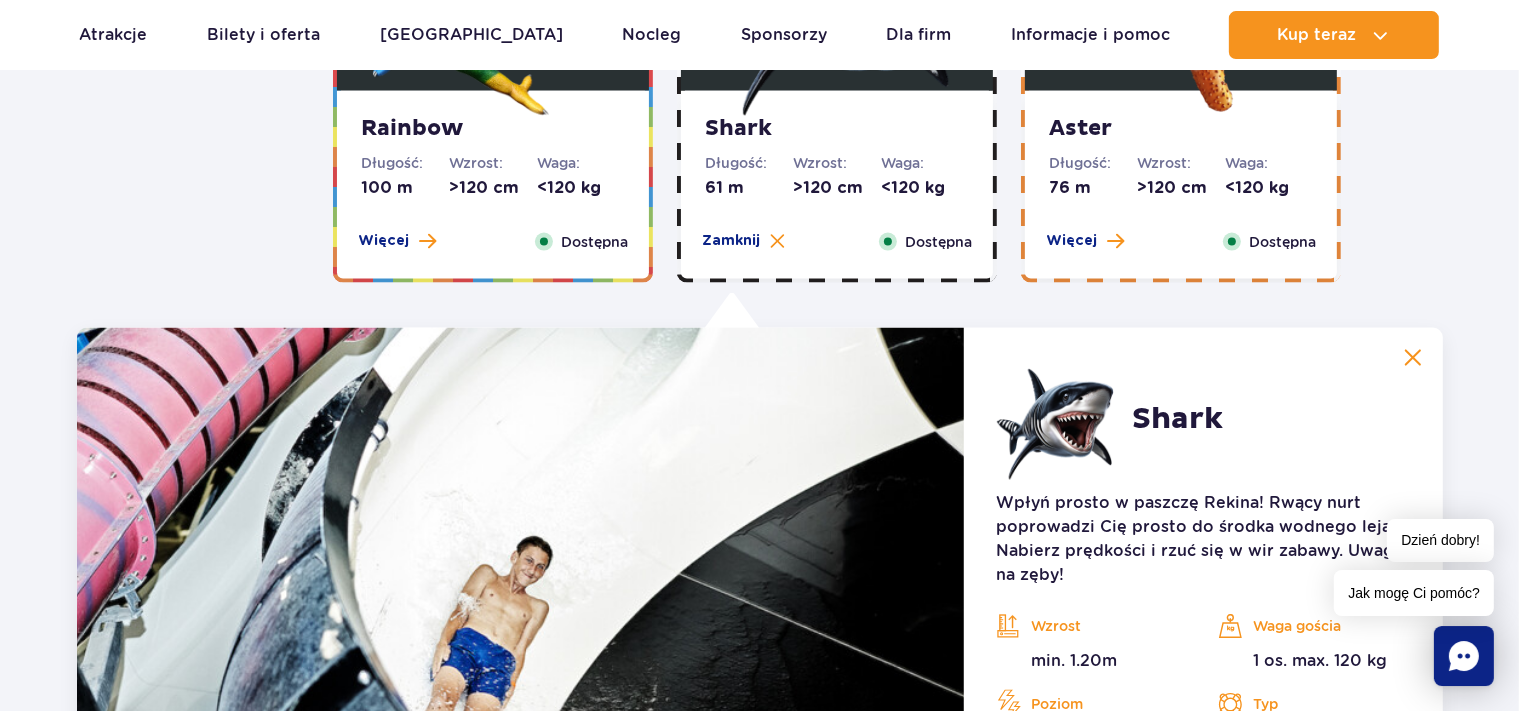 click on "Aster" at bounding box center [1181, 128] 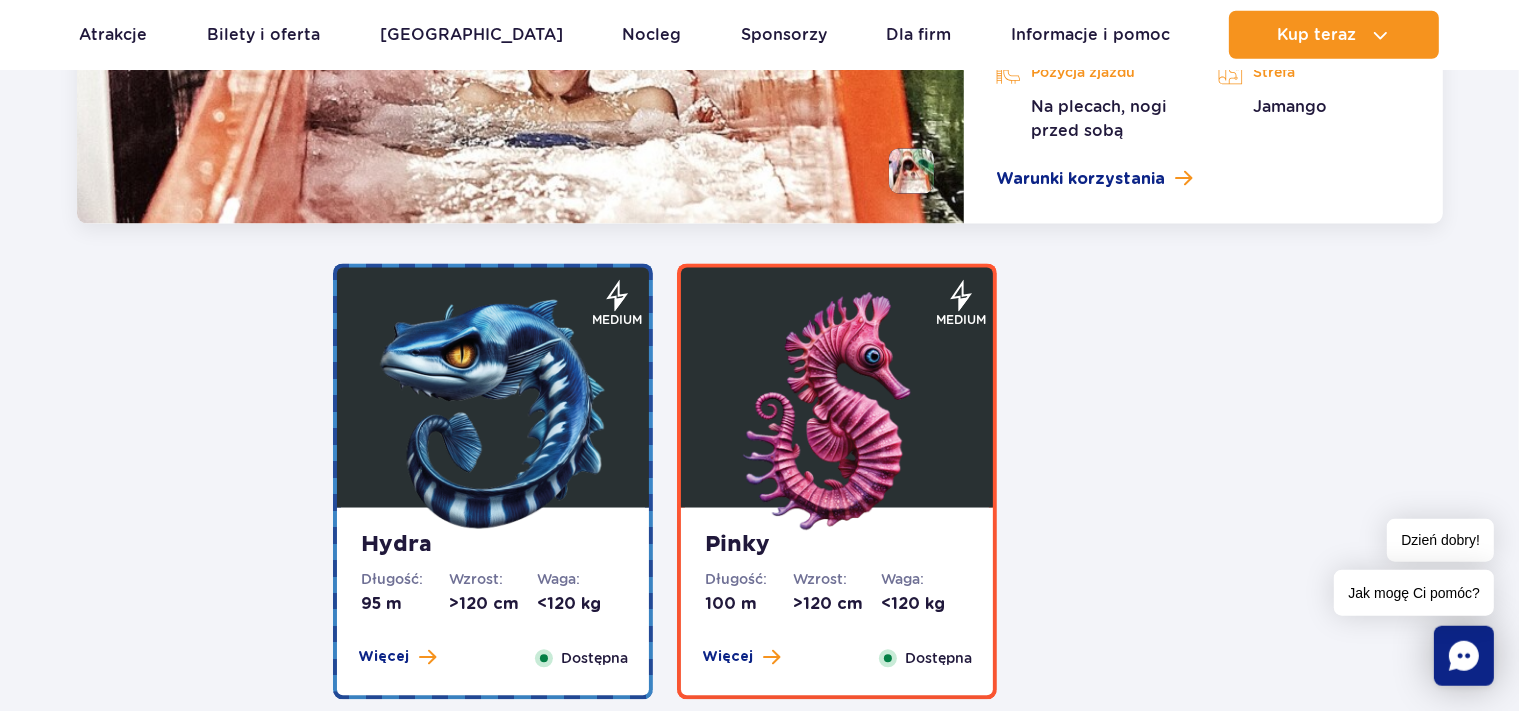 scroll, scrollTop: 4145, scrollLeft: 0, axis: vertical 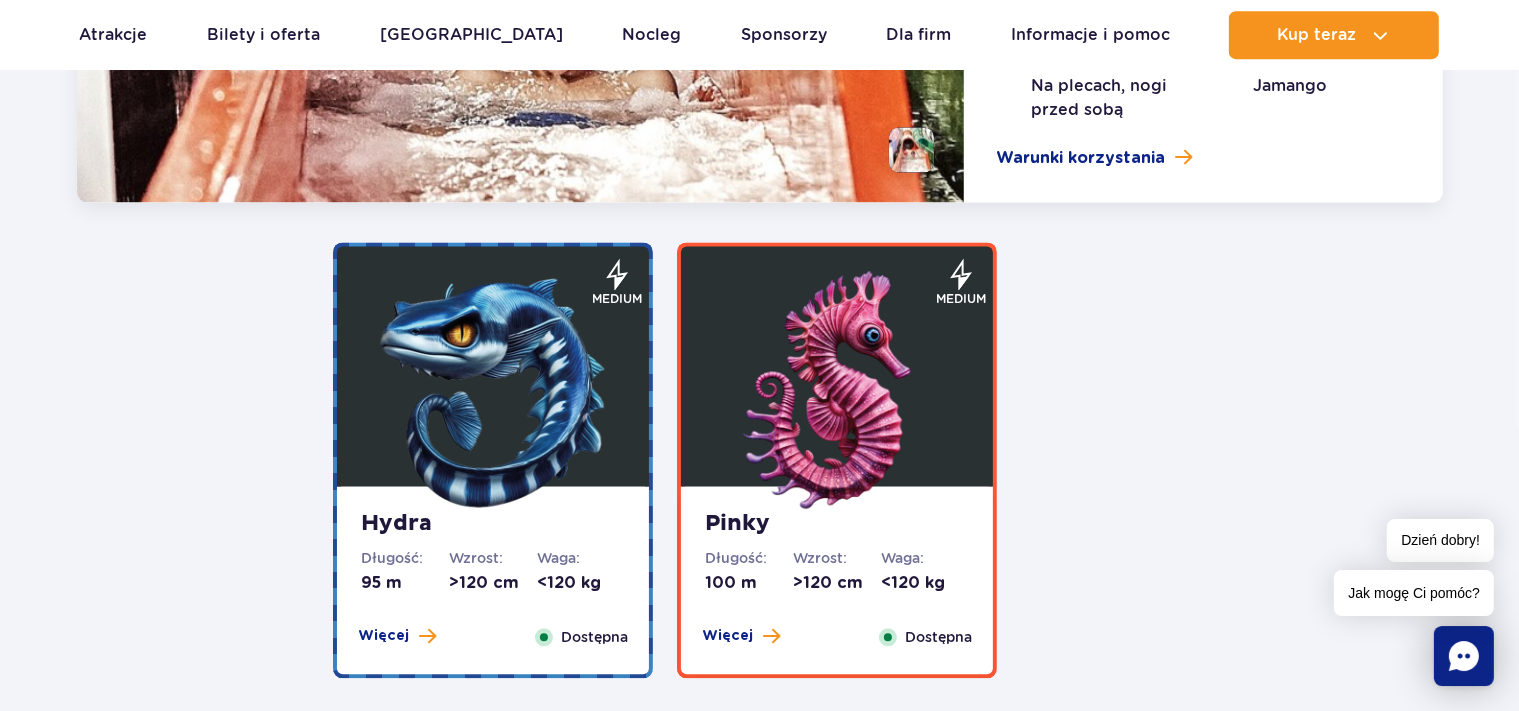 click at bounding box center [493, 391] 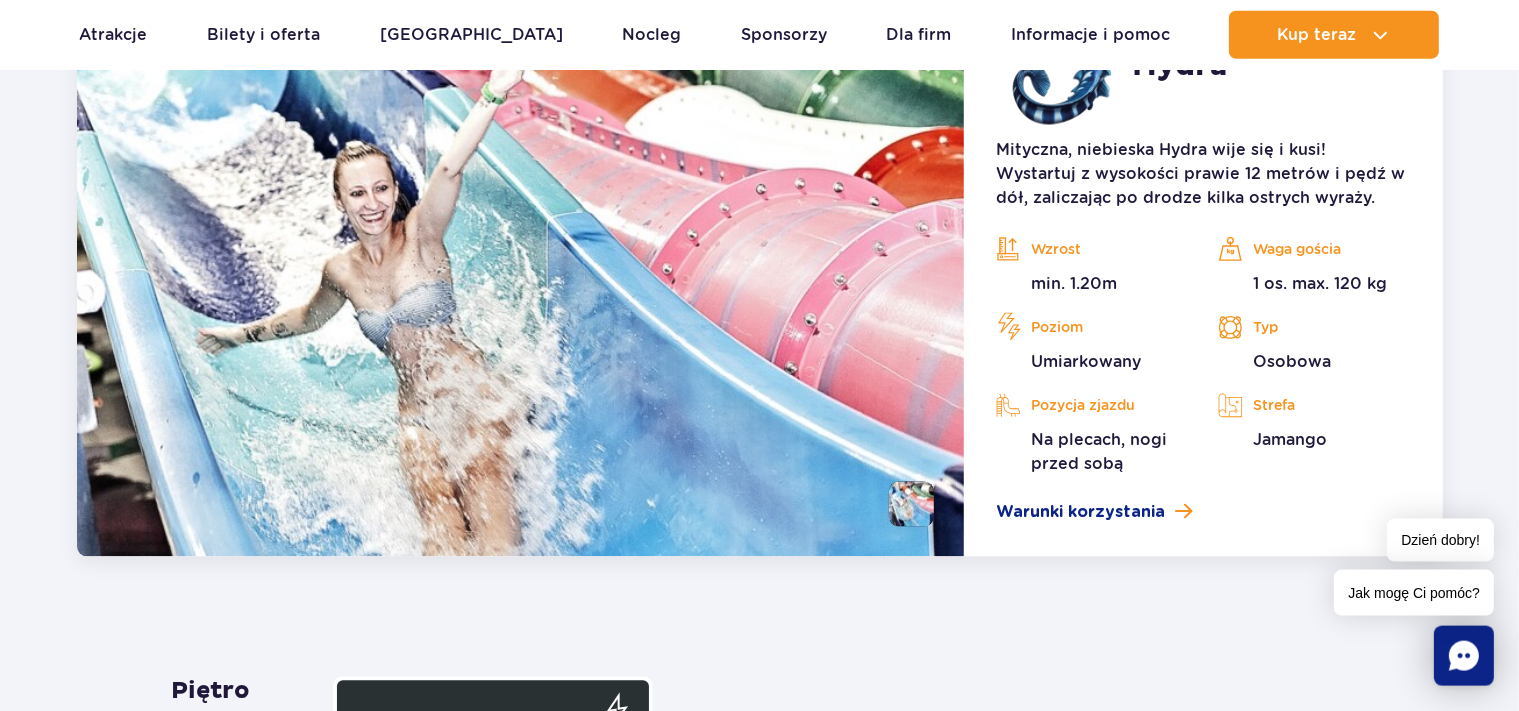 scroll, scrollTop: 4256, scrollLeft: 0, axis: vertical 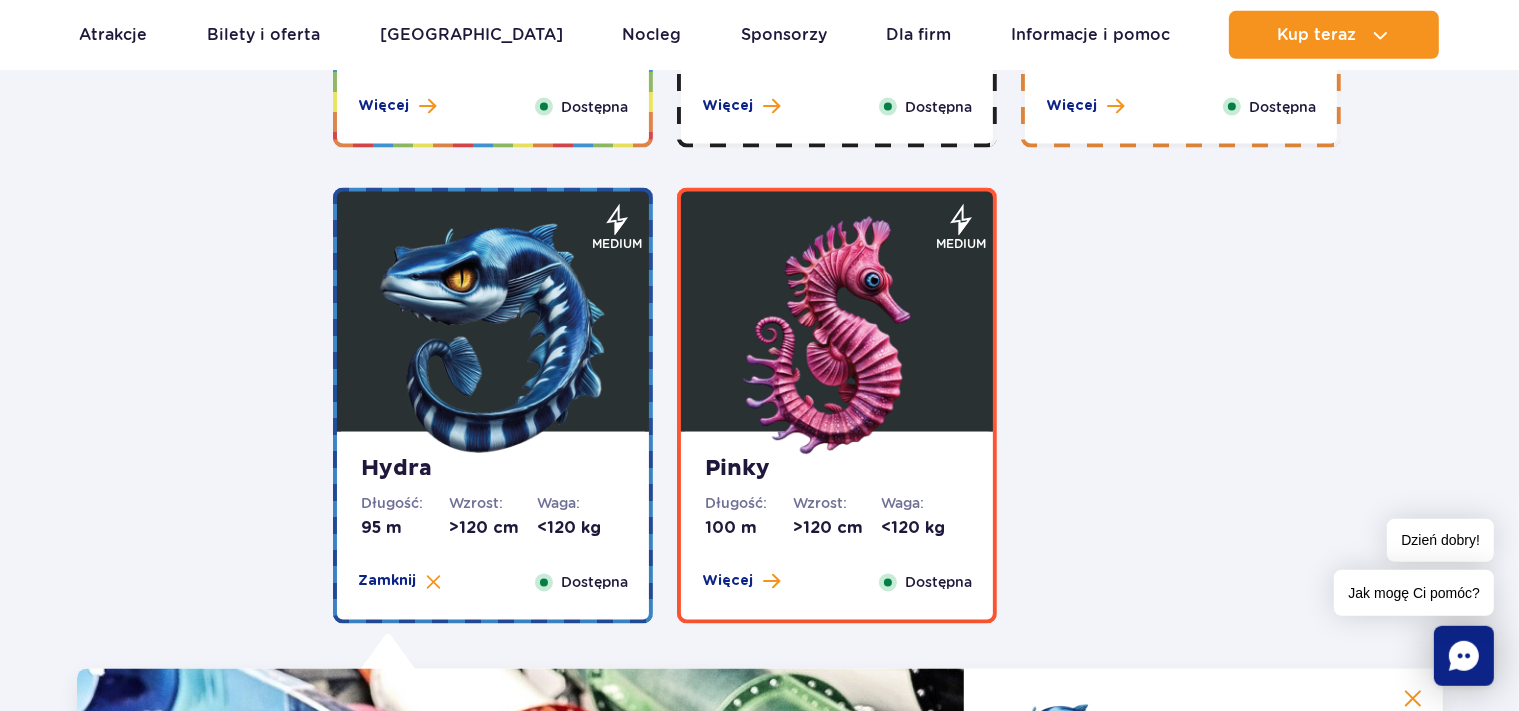 click at bounding box center [837, 337] 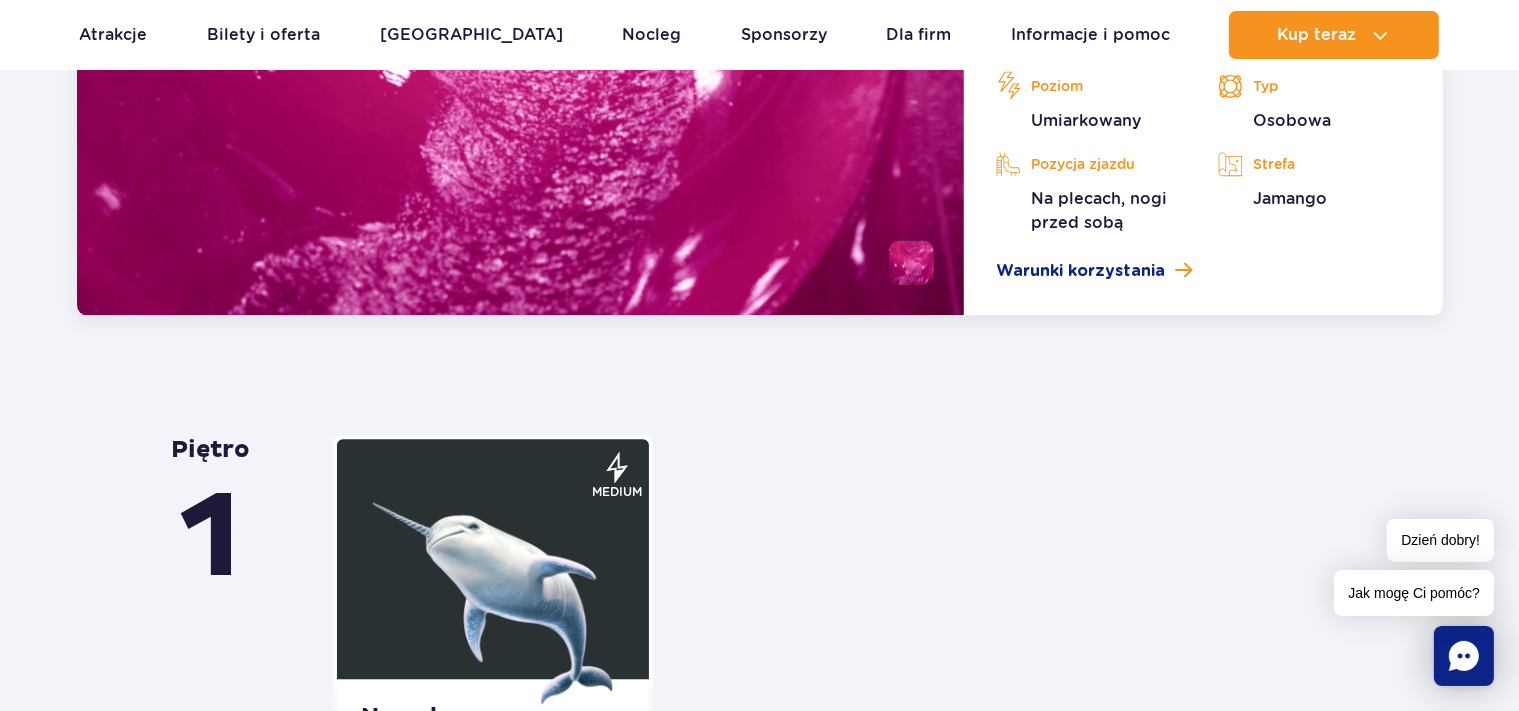 scroll, scrollTop: 4588, scrollLeft: 0, axis: vertical 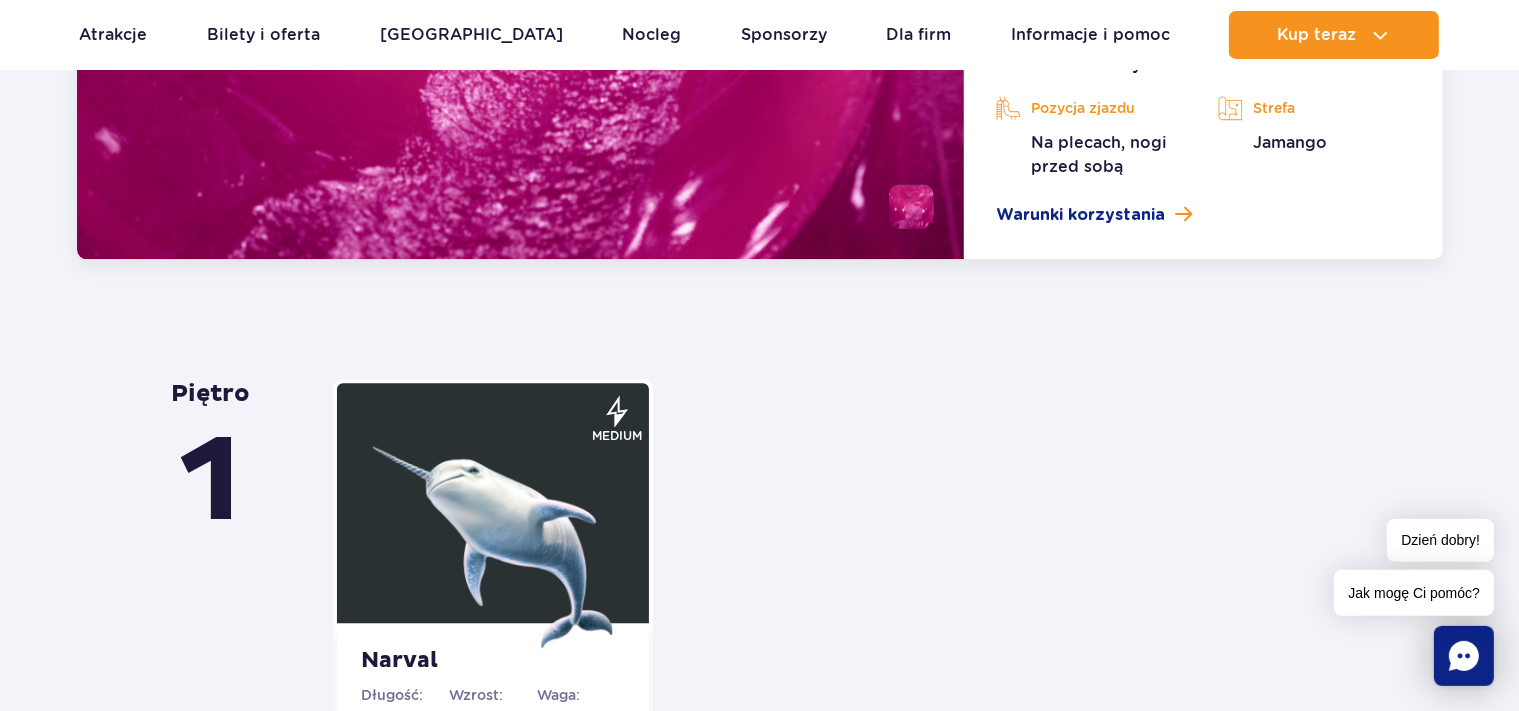 click at bounding box center (493, 528) 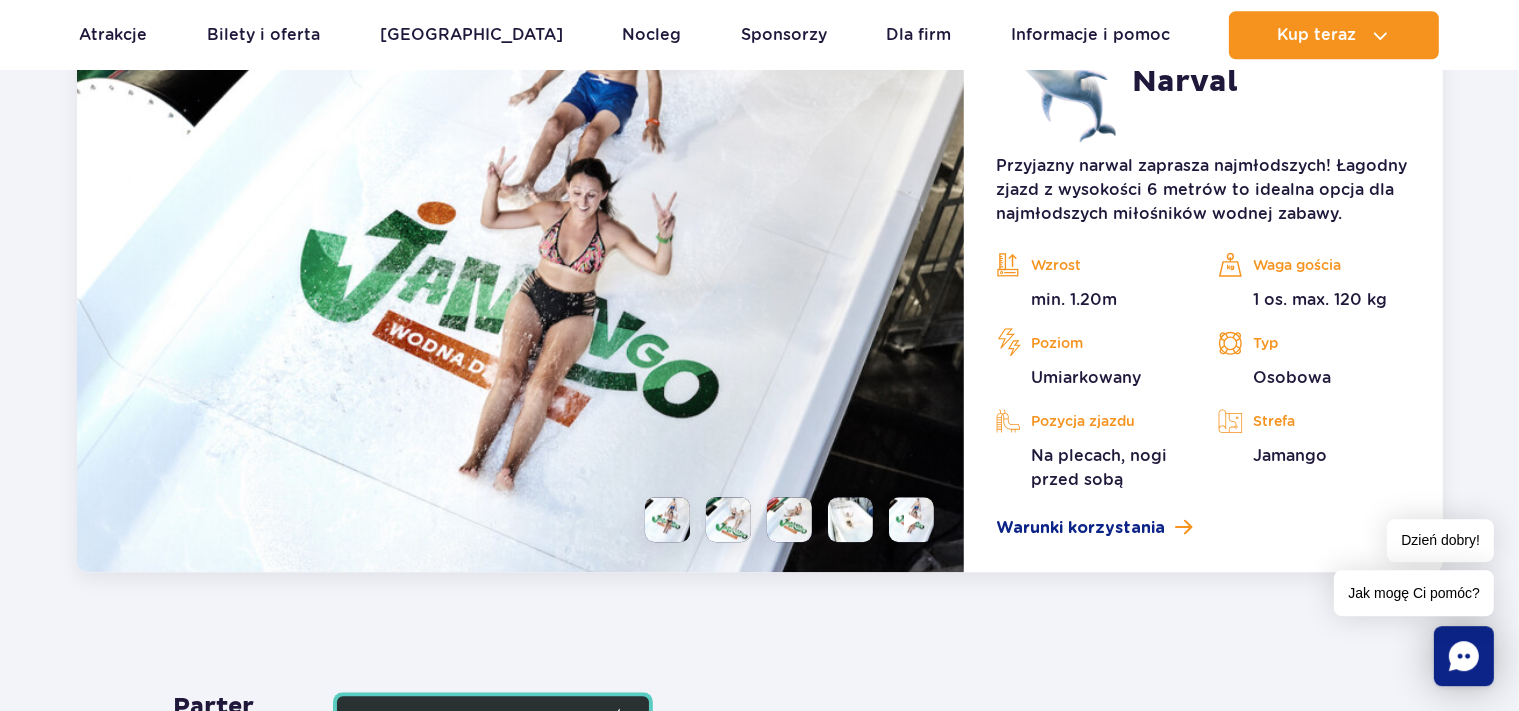 scroll, scrollTop: 4818, scrollLeft: 0, axis: vertical 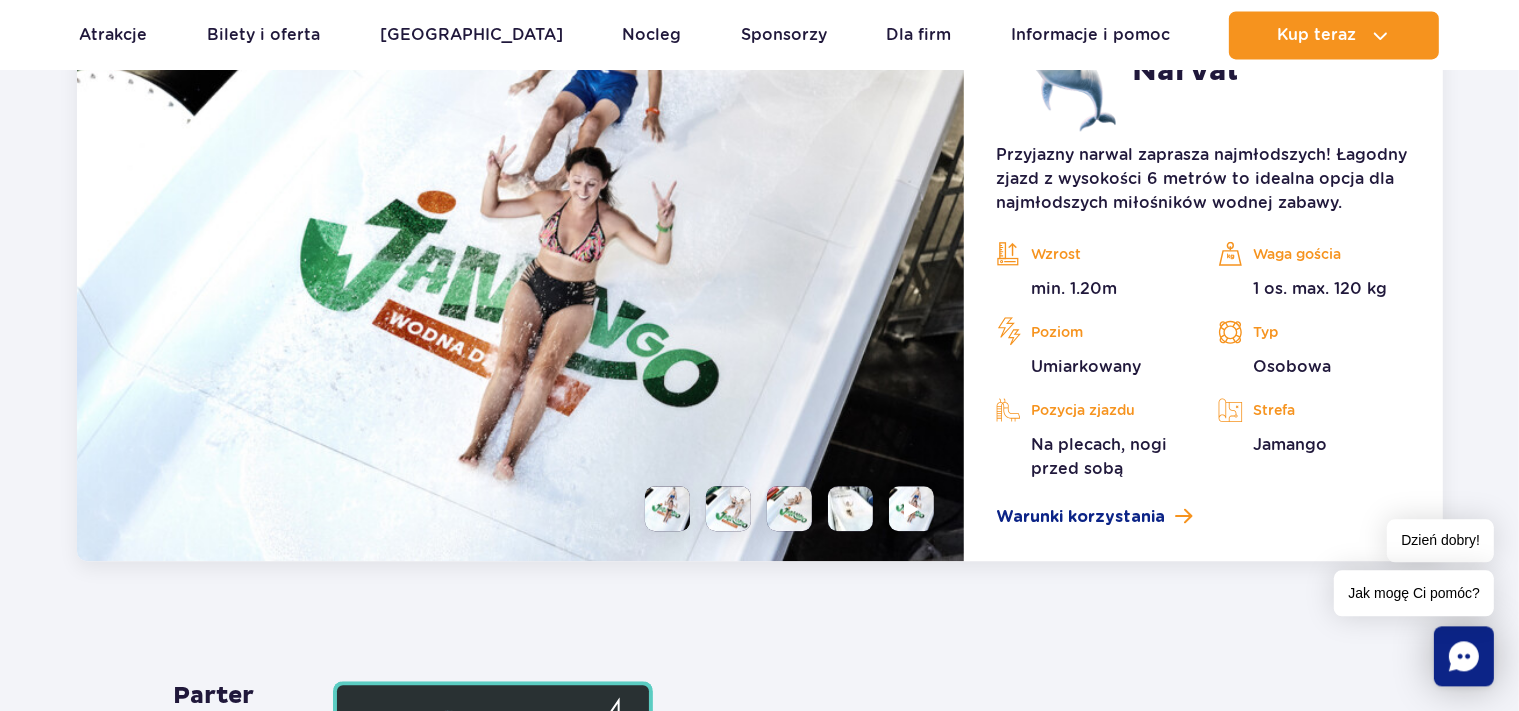 click at bounding box center (728, 508) 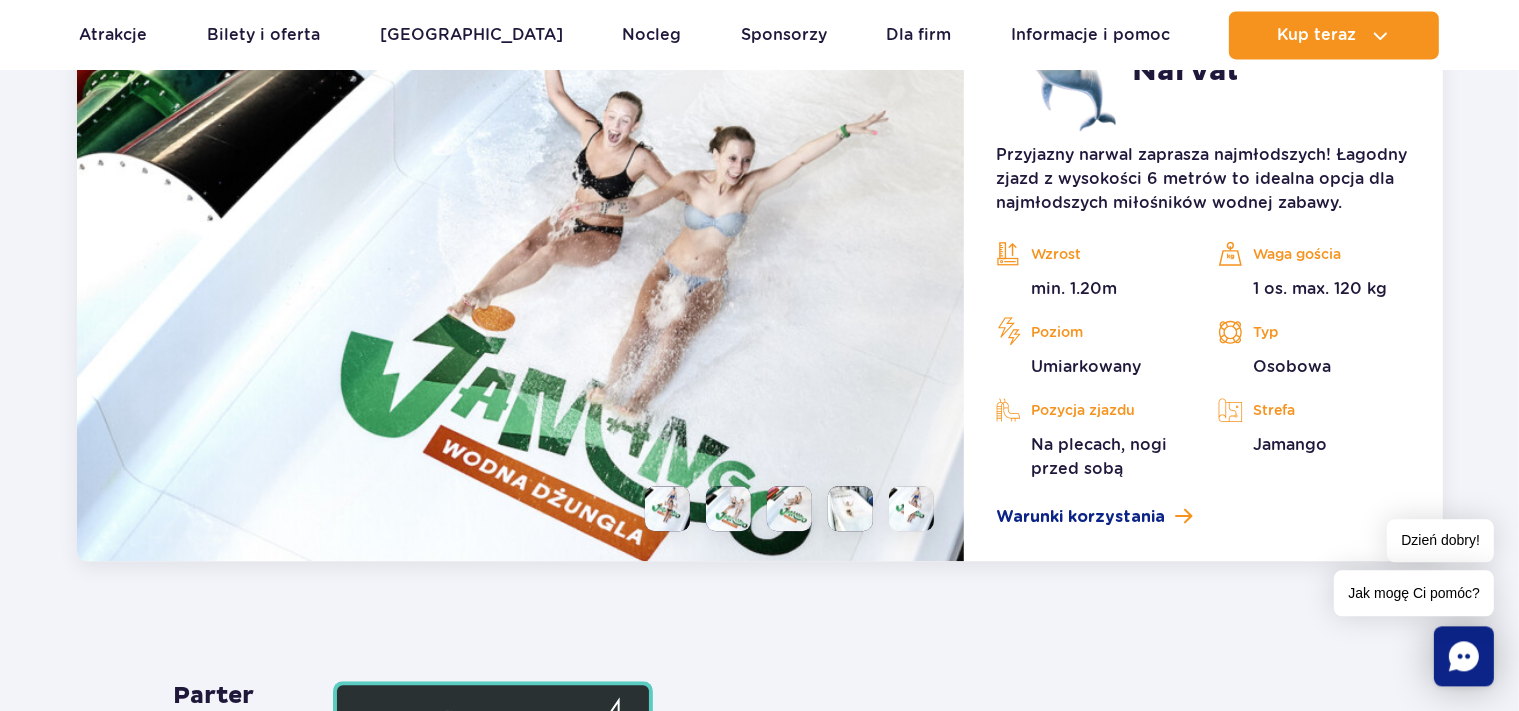 click at bounding box center [789, 508] 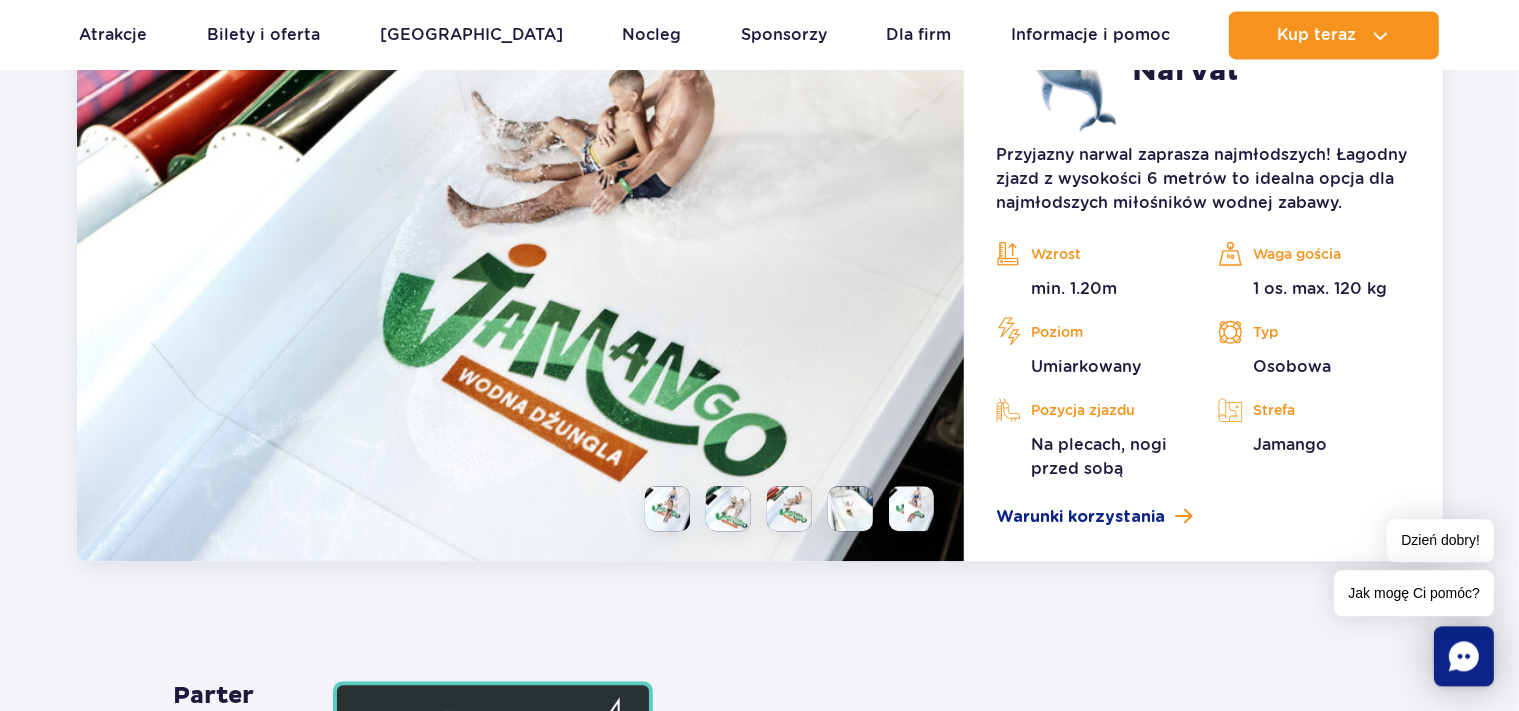 click at bounding box center [850, 508] 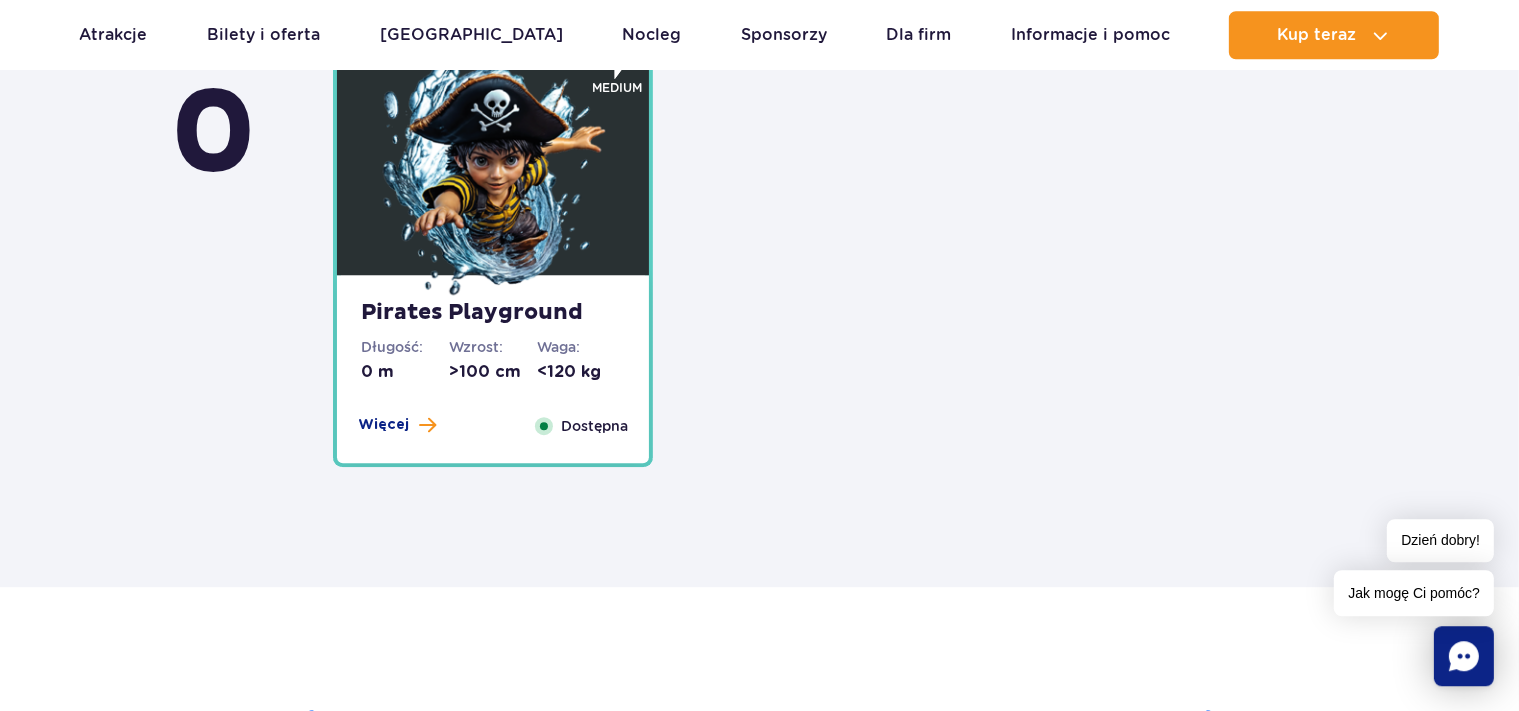 scroll, scrollTop: 5479, scrollLeft: 0, axis: vertical 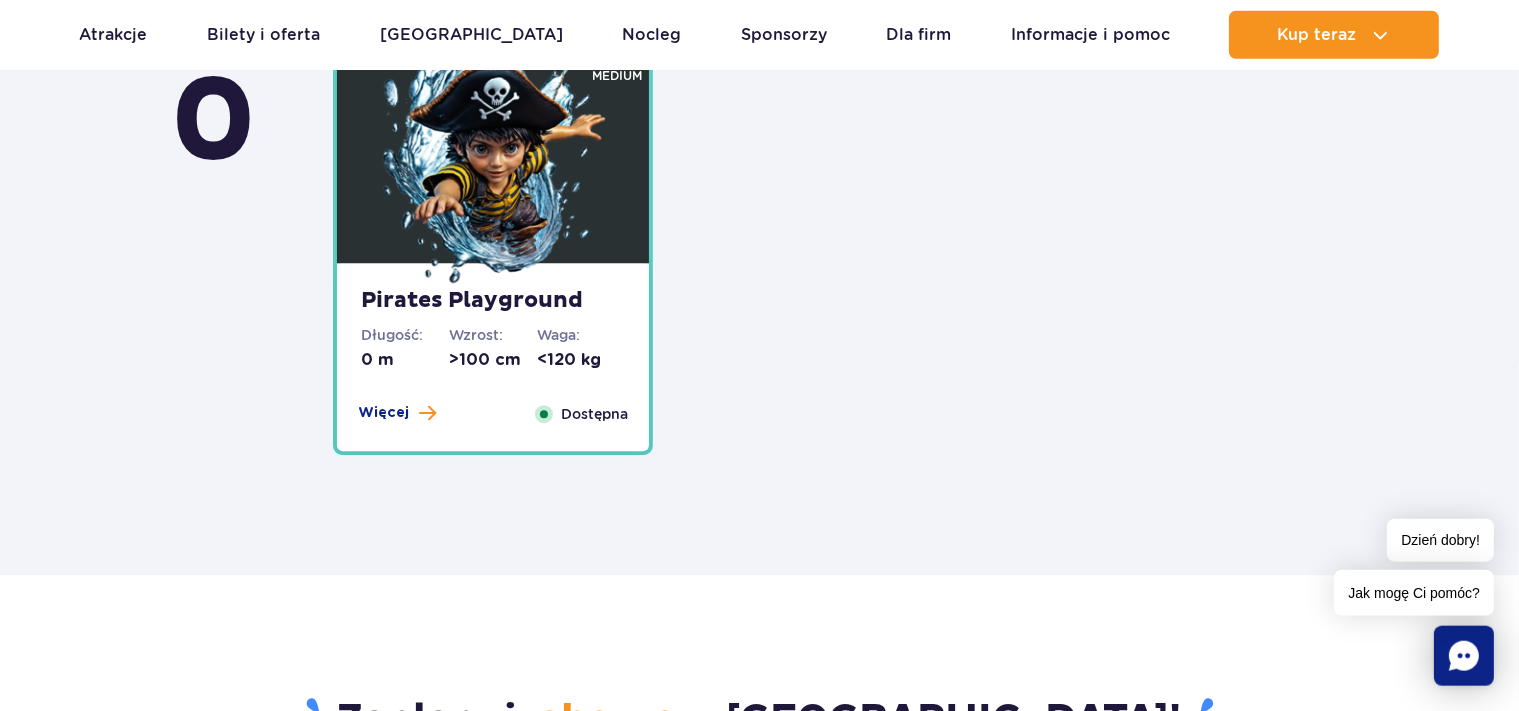 click at bounding box center (493, 169) 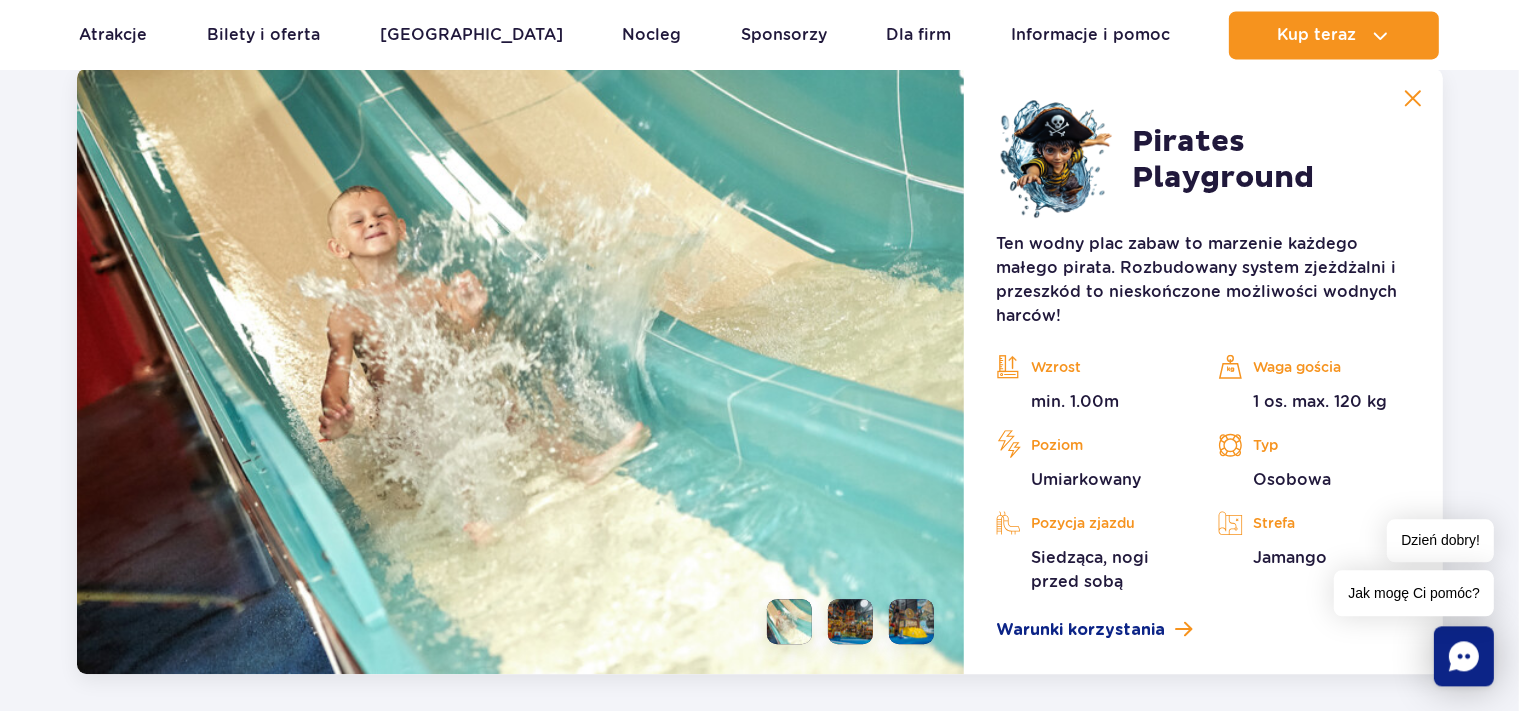 scroll, scrollTop: 5295, scrollLeft: 0, axis: vertical 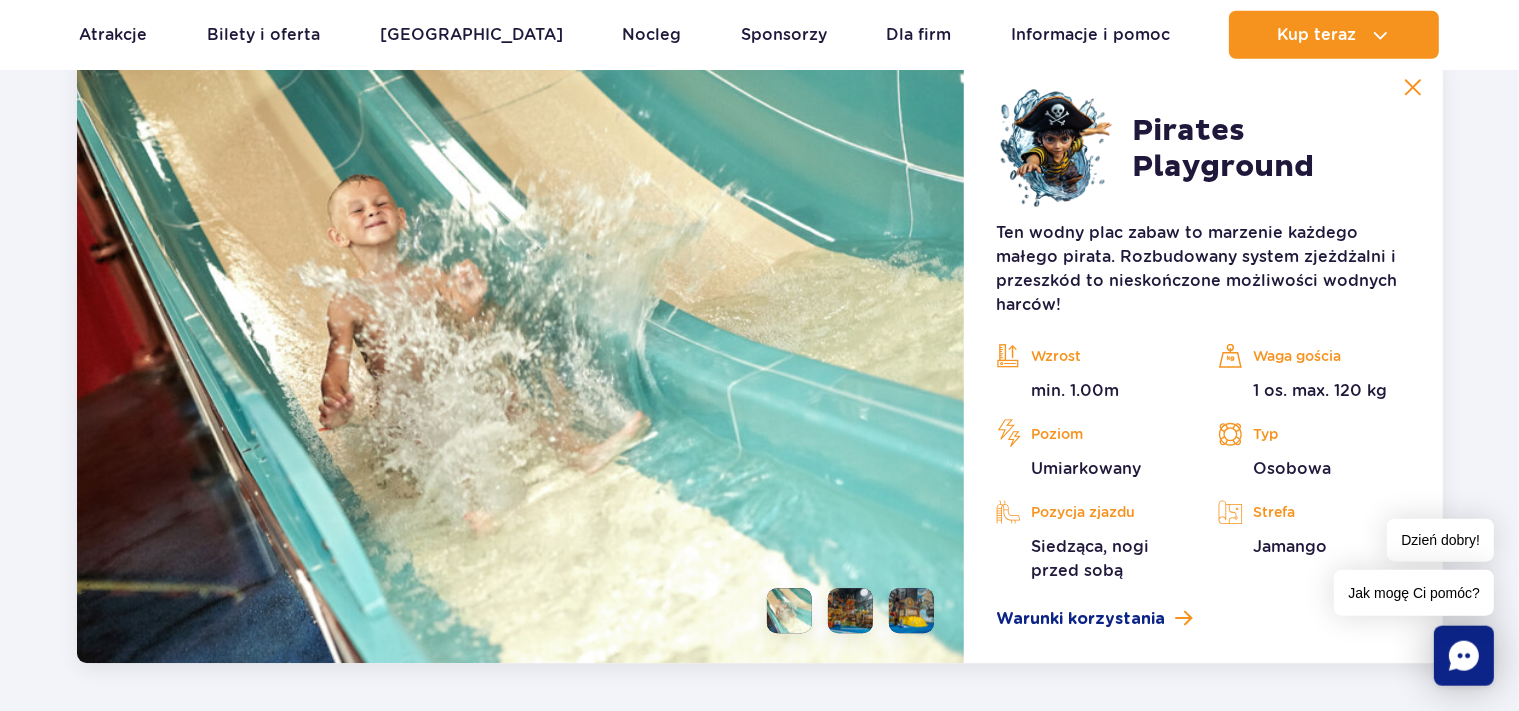 click at bounding box center [850, 611] 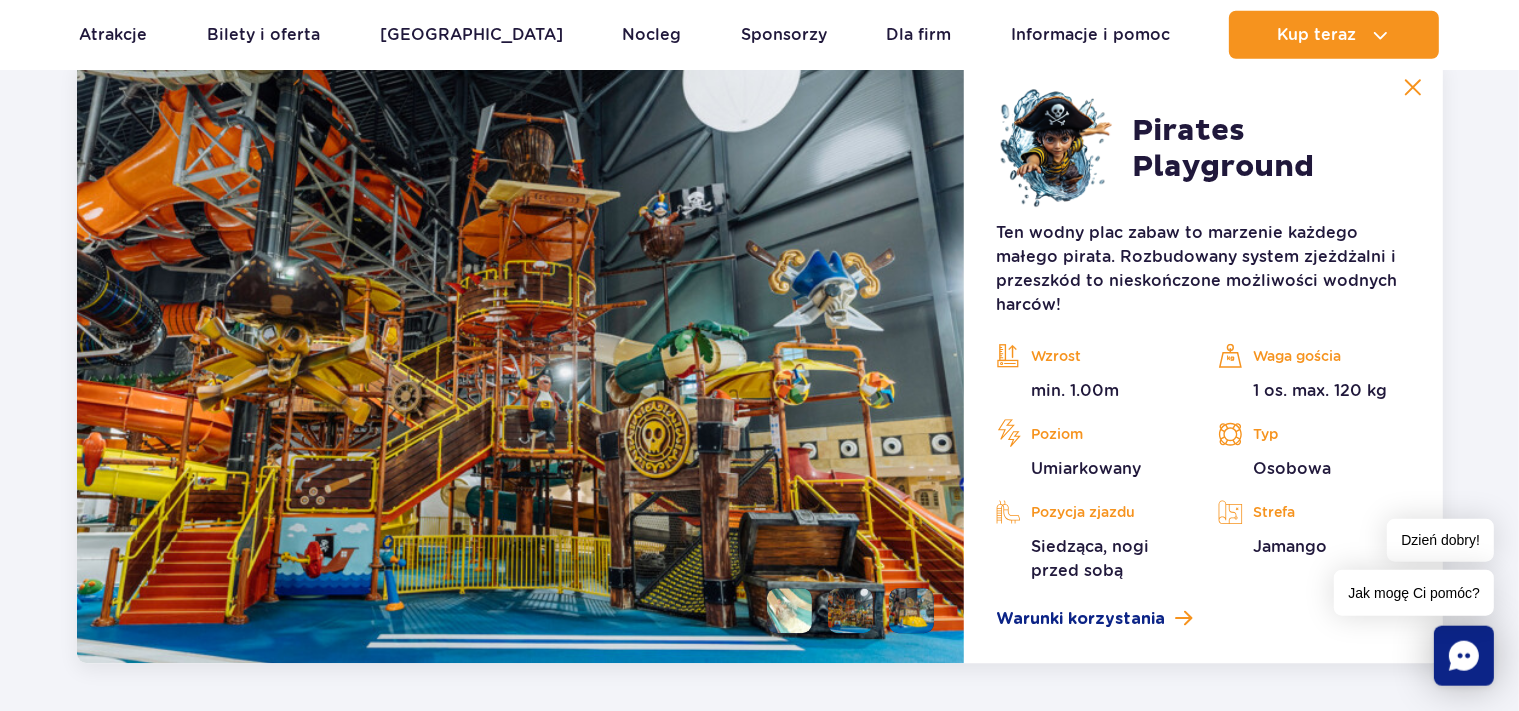 click at bounding box center (911, 611) 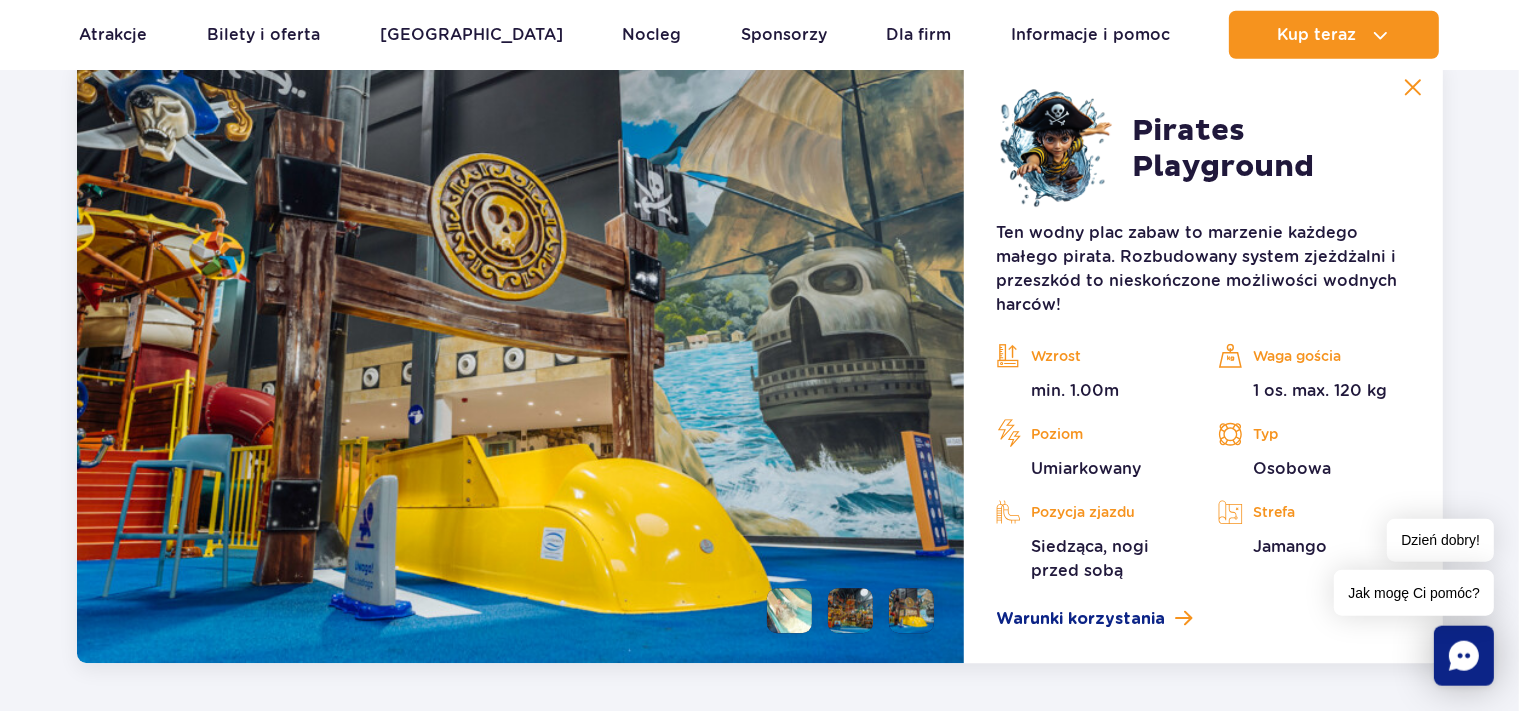 click at bounding box center (789, 611) 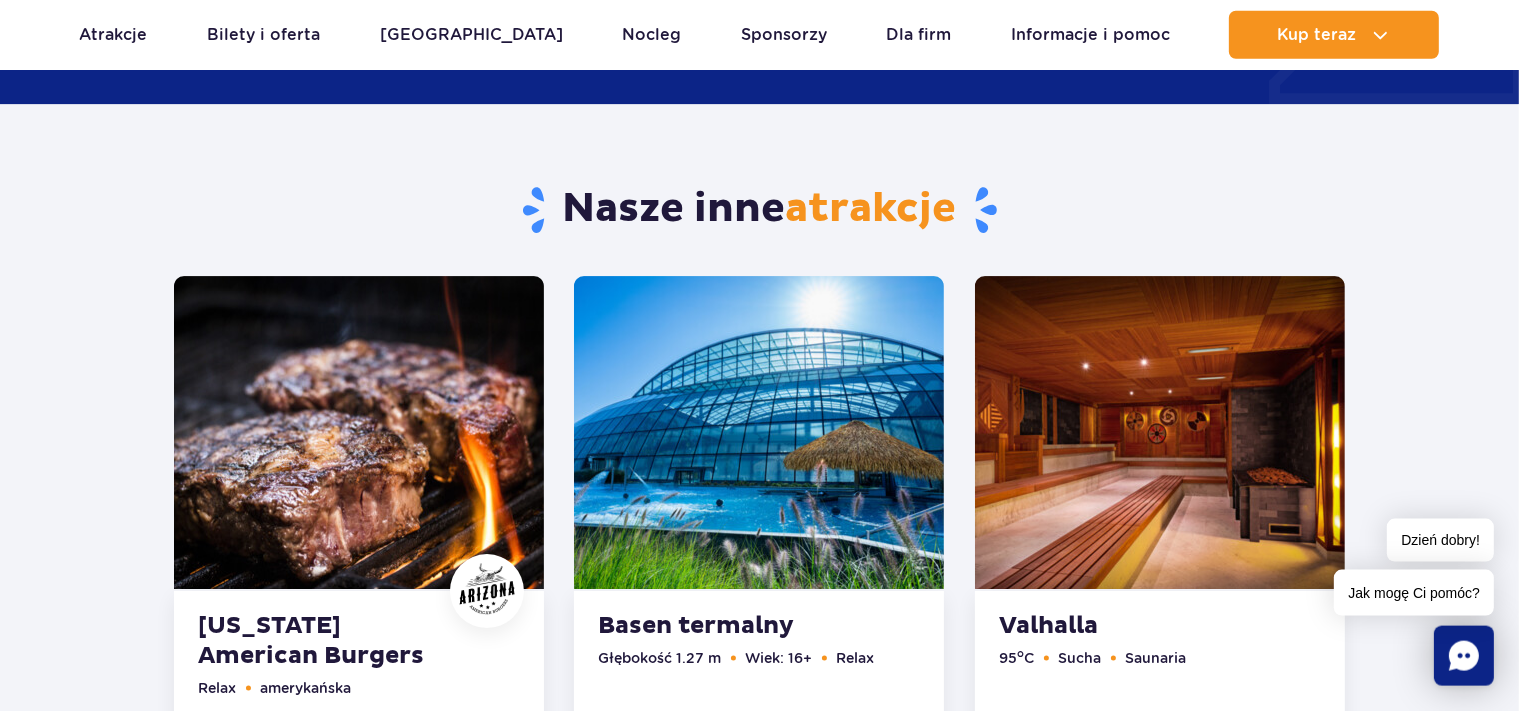scroll, scrollTop: 6611, scrollLeft: 0, axis: vertical 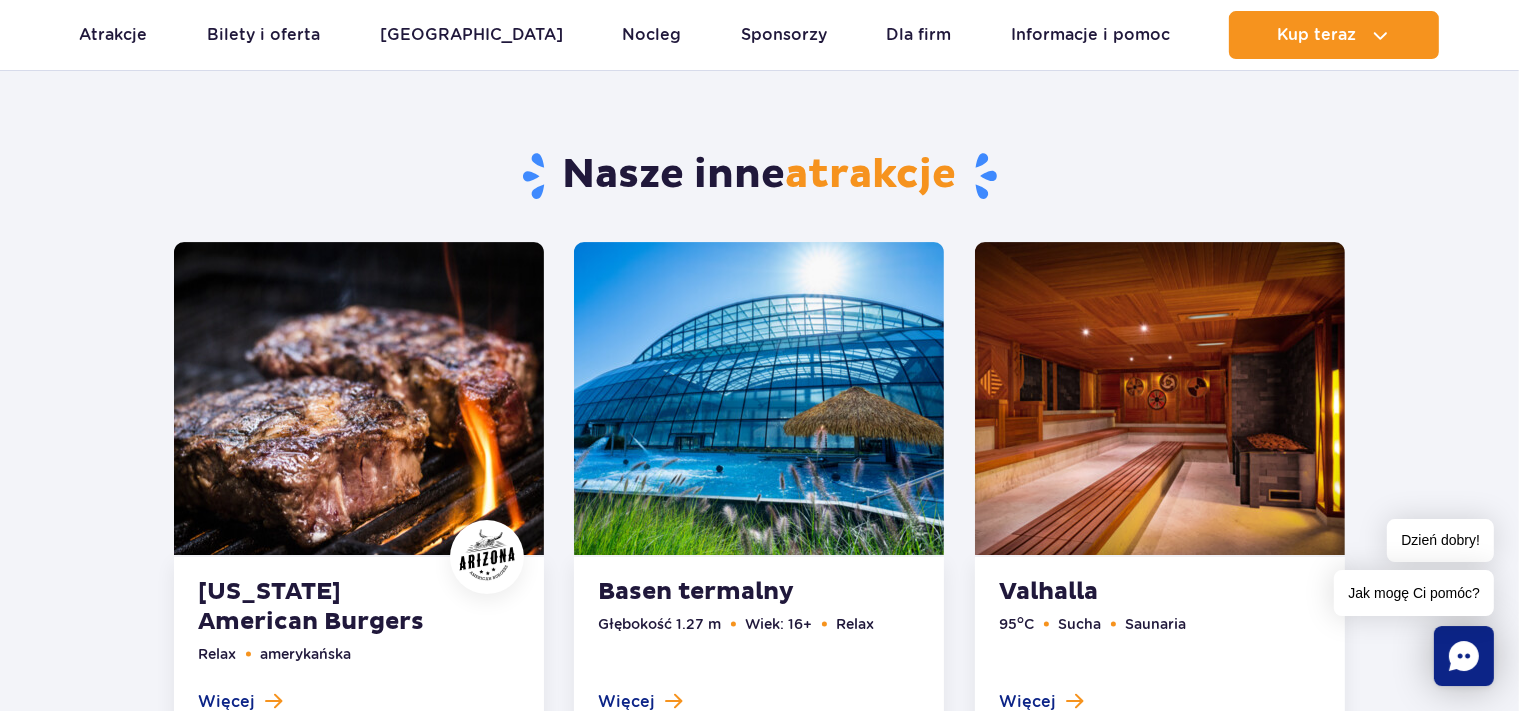click at bounding box center (359, 491) 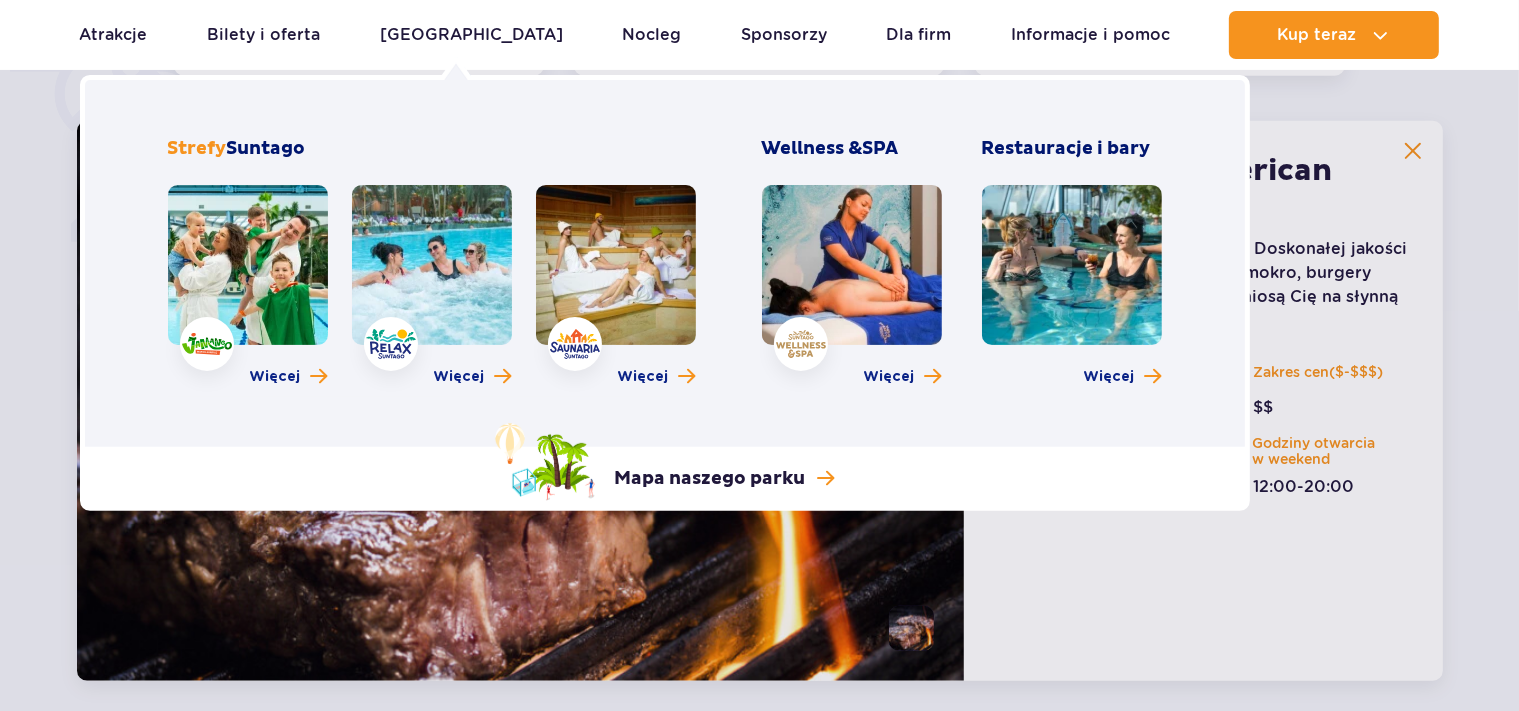 scroll, scrollTop: 1555, scrollLeft: 0, axis: vertical 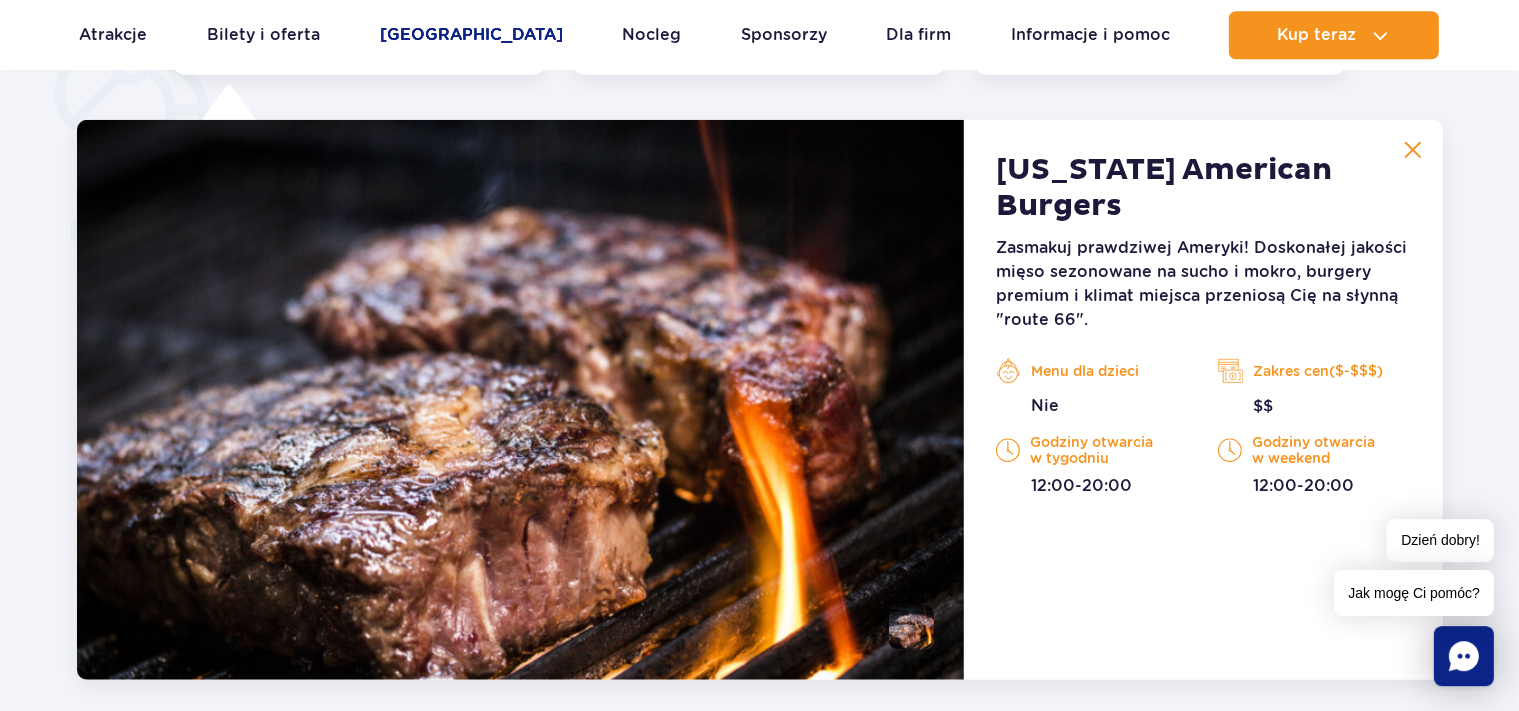 click on "[GEOGRAPHIC_DATA]" at bounding box center [471, 35] 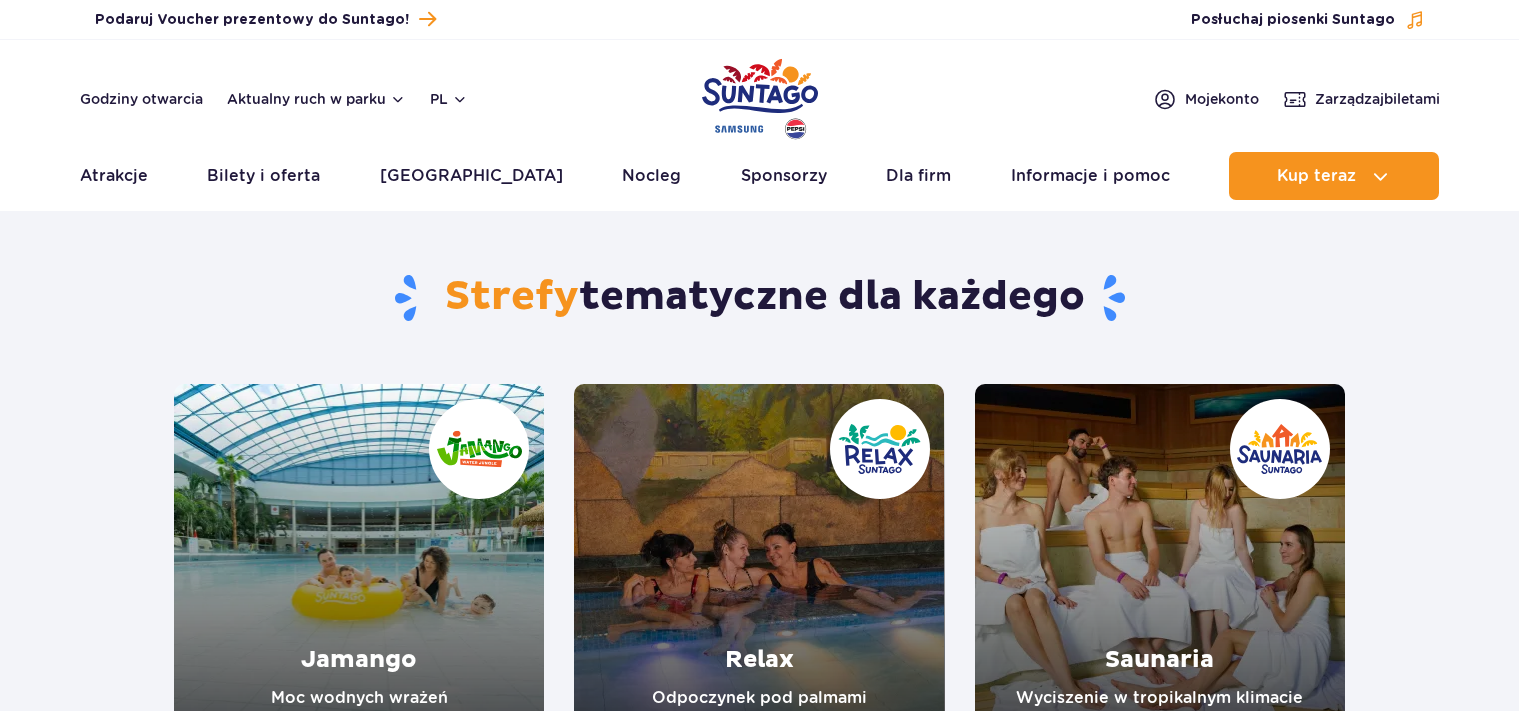 scroll, scrollTop: 0, scrollLeft: 0, axis: both 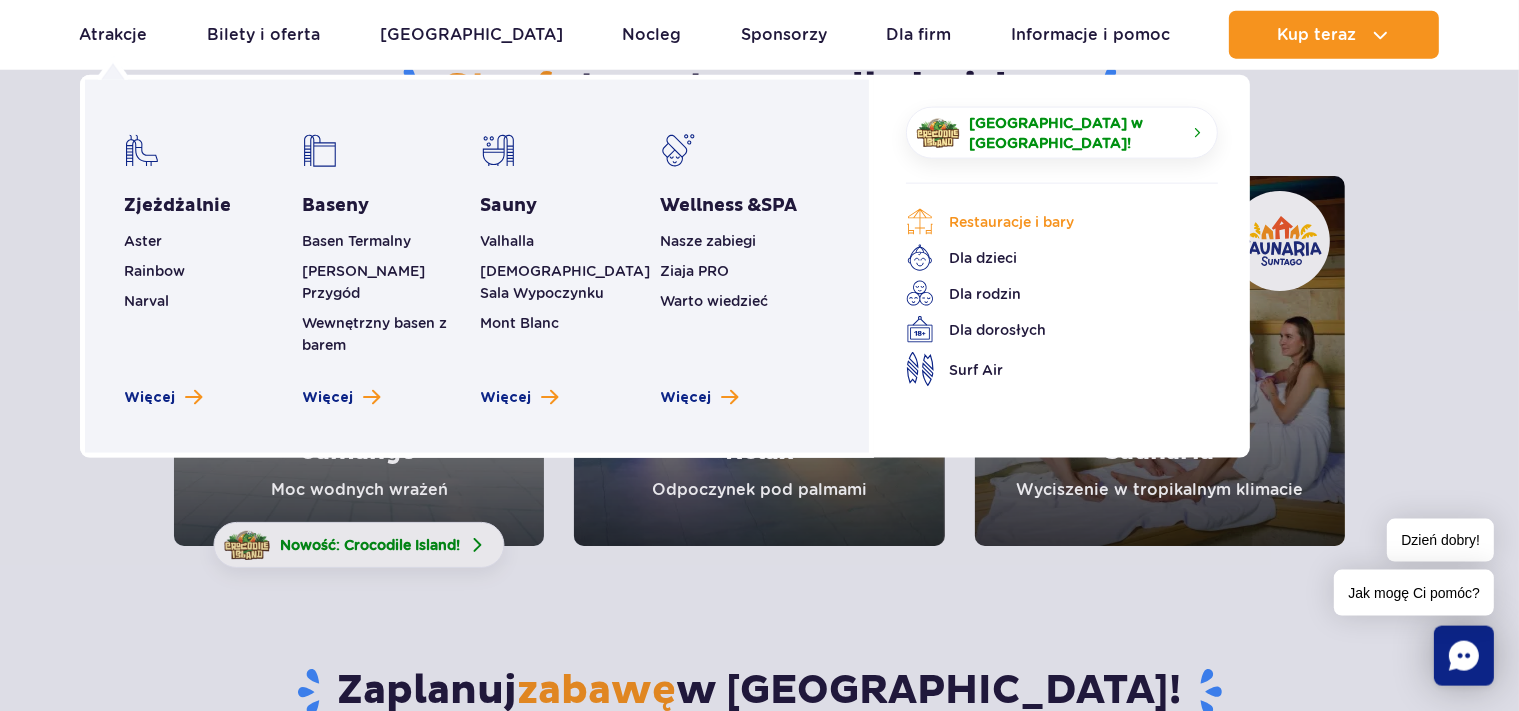 click on "Restauracje i bary" at bounding box center [1047, 222] 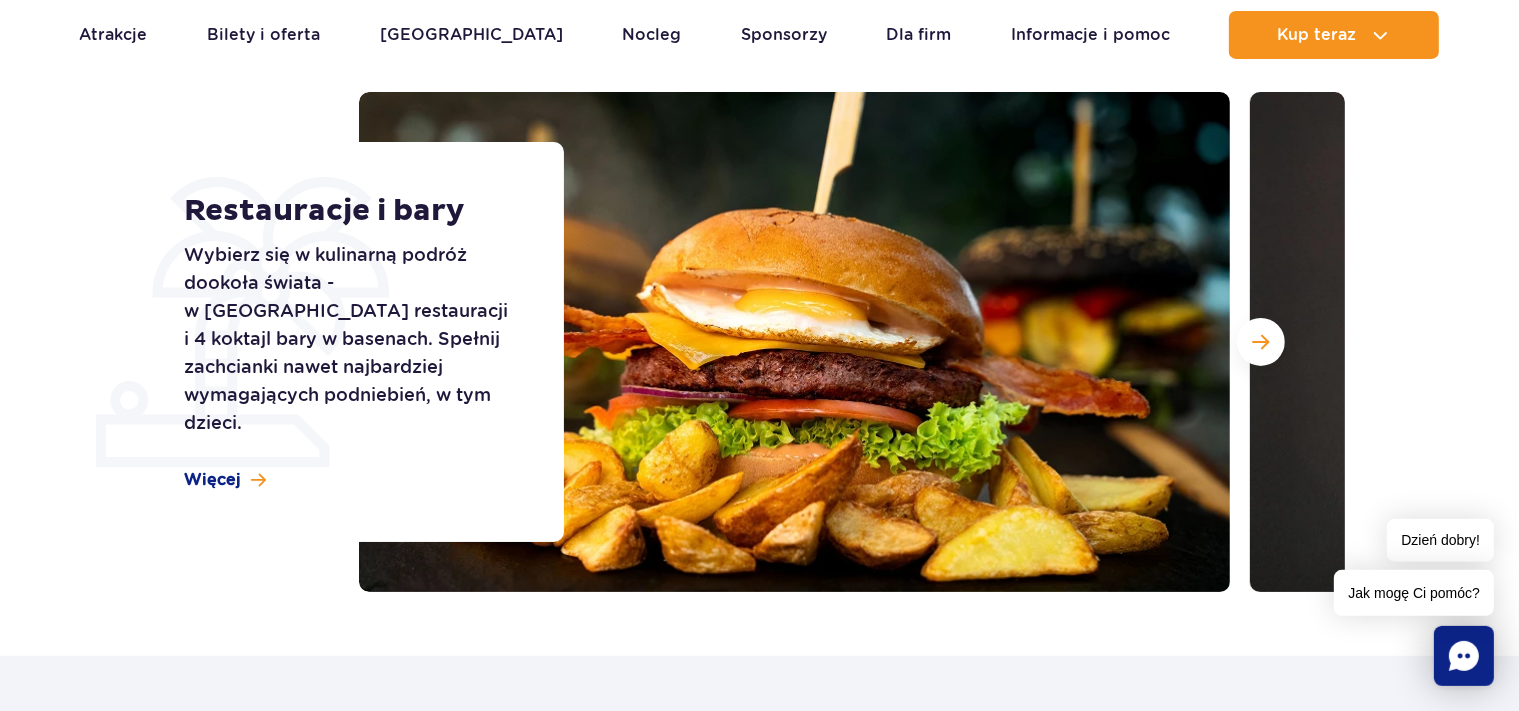 scroll, scrollTop: 289, scrollLeft: 0, axis: vertical 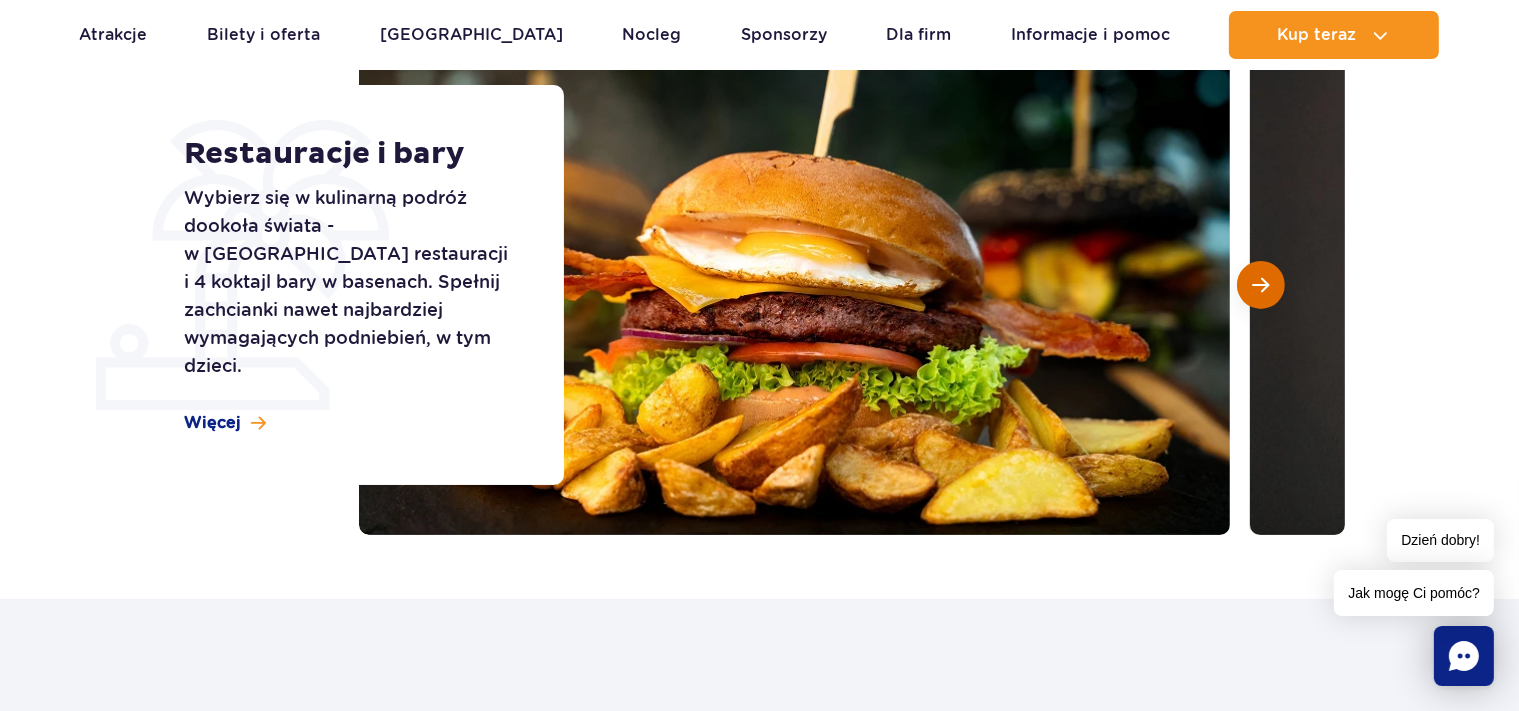 click at bounding box center [1261, 285] 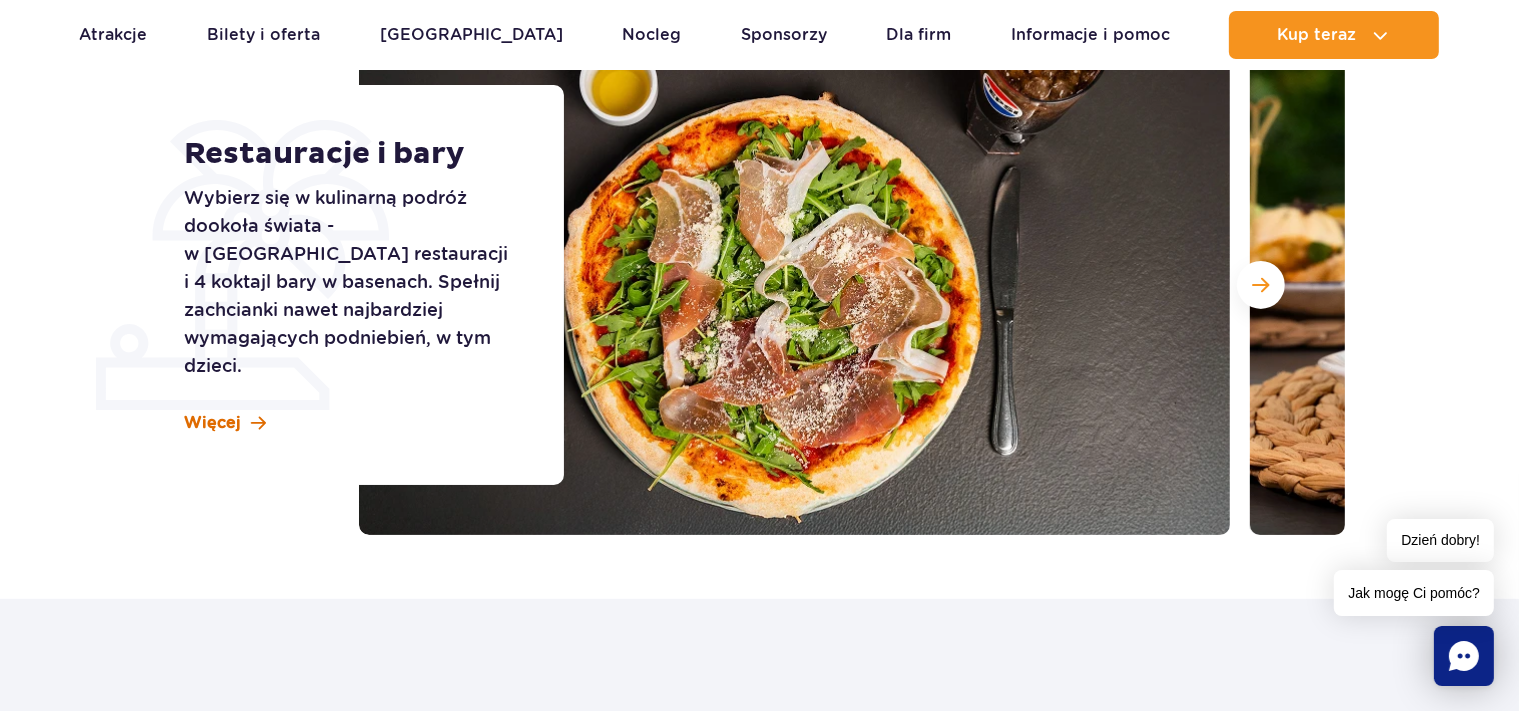 click on "Więcej" at bounding box center [212, 423] 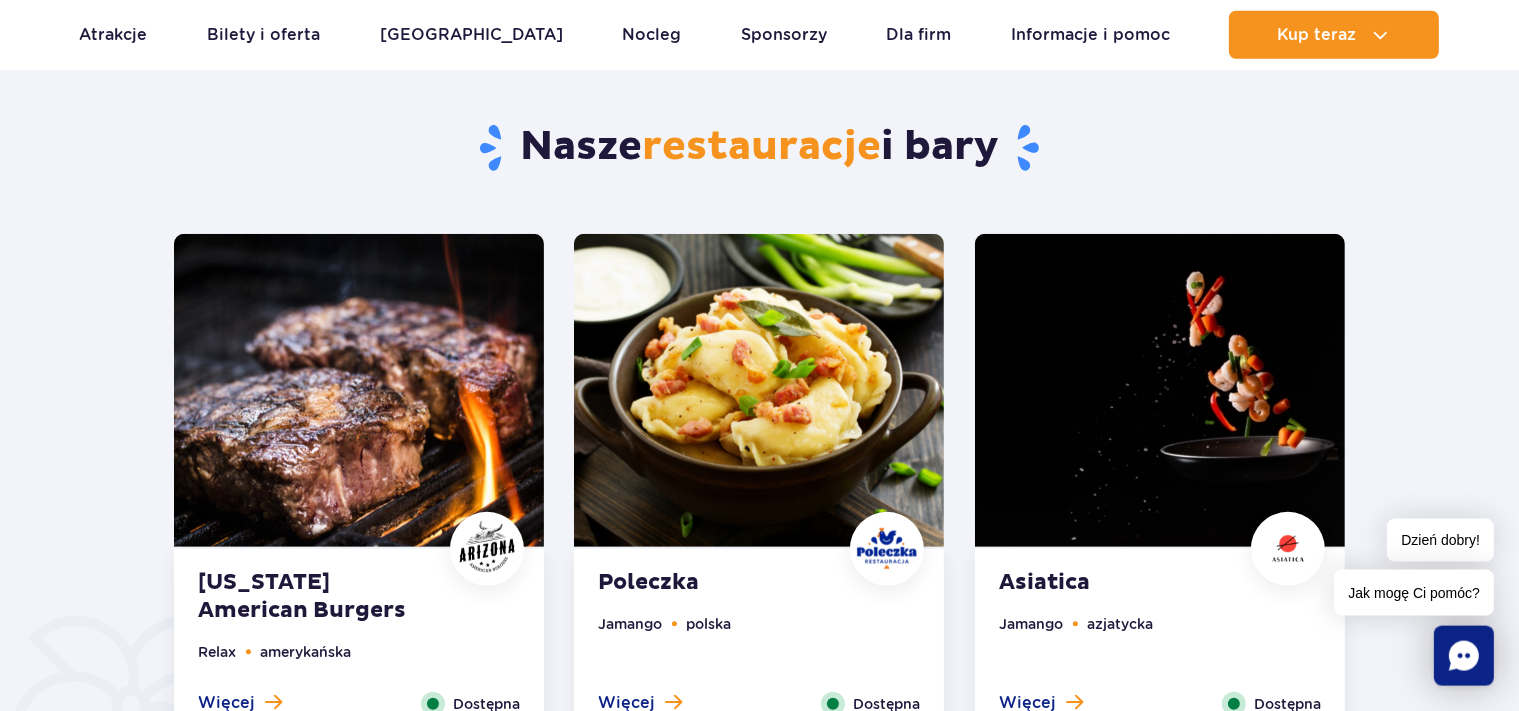 scroll, scrollTop: 888, scrollLeft: 0, axis: vertical 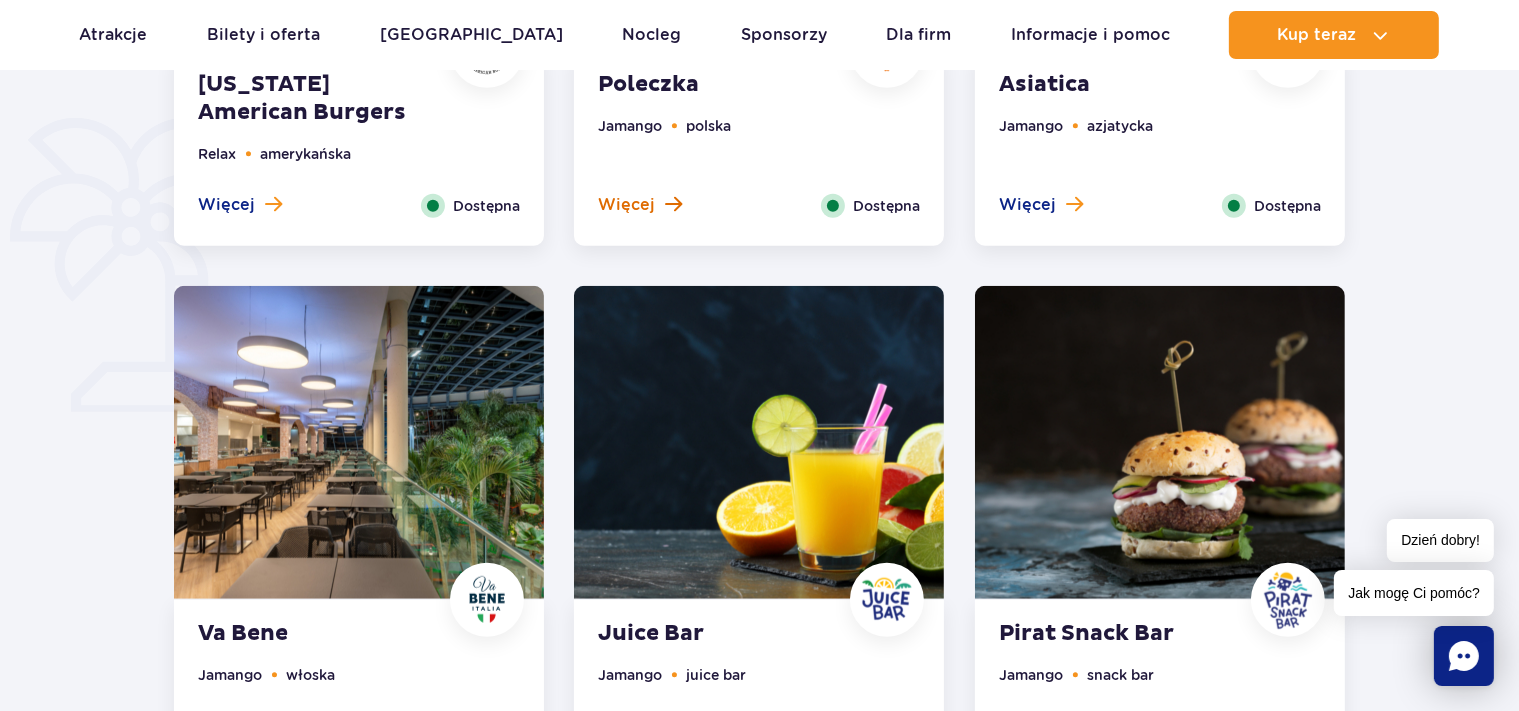 click on "Więcej" at bounding box center [626, 205] 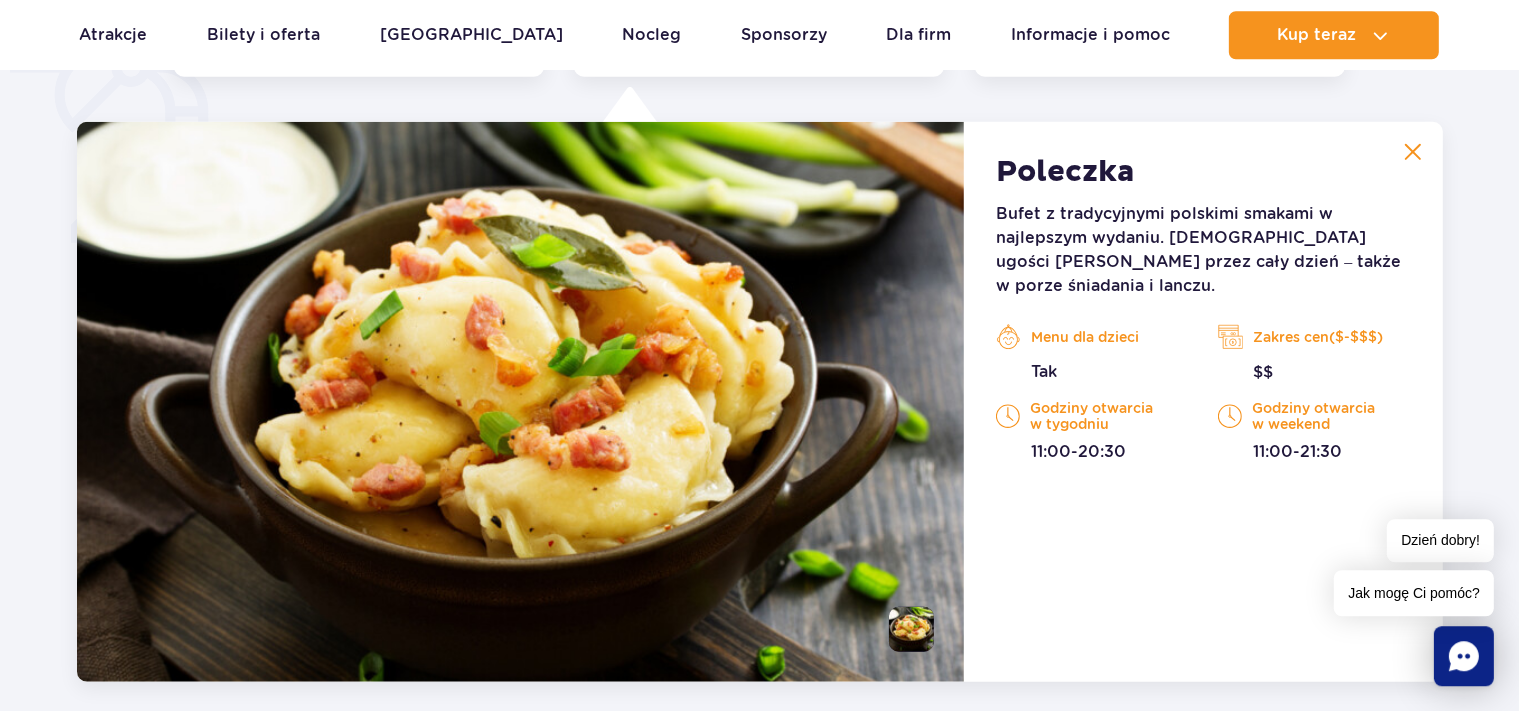scroll, scrollTop: 1555, scrollLeft: 0, axis: vertical 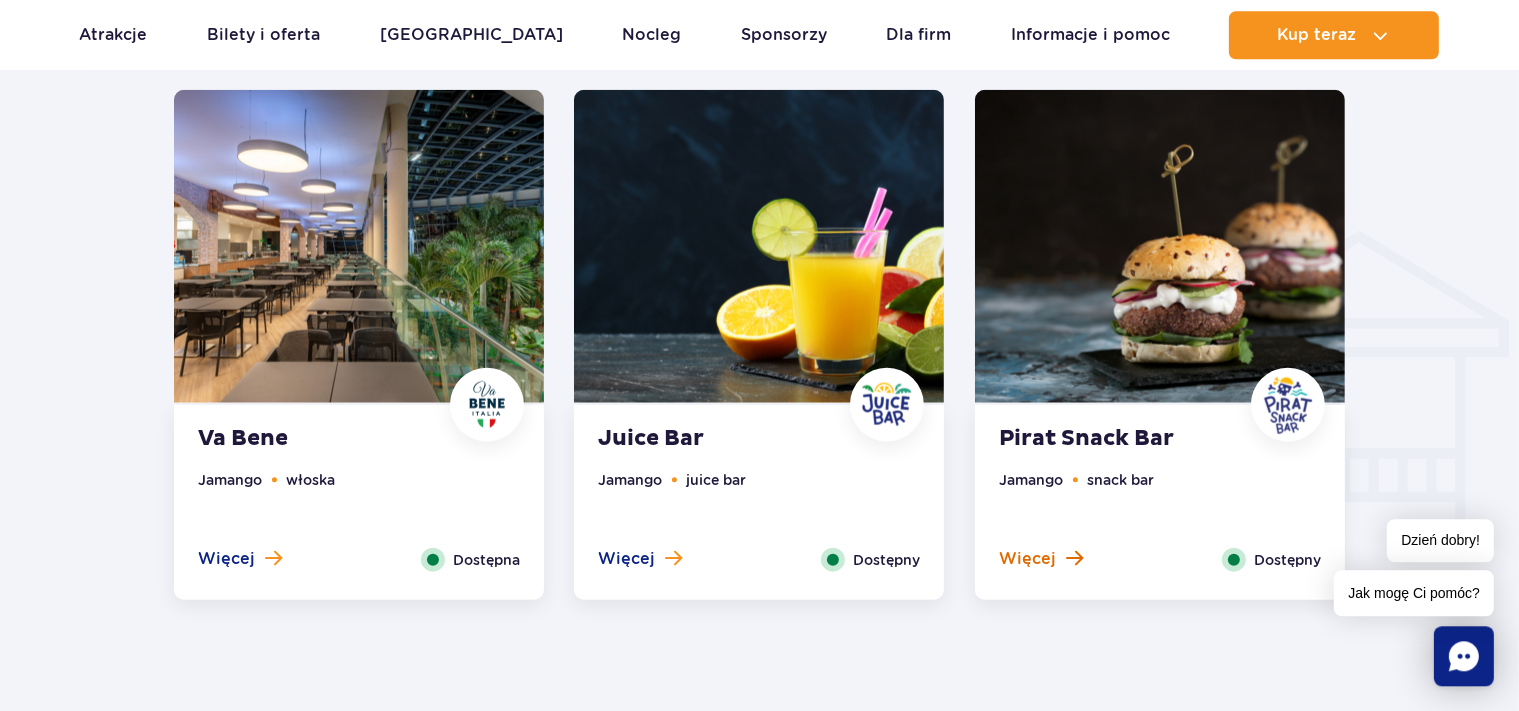 click on "Więcej" at bounding box center [1027, 558] 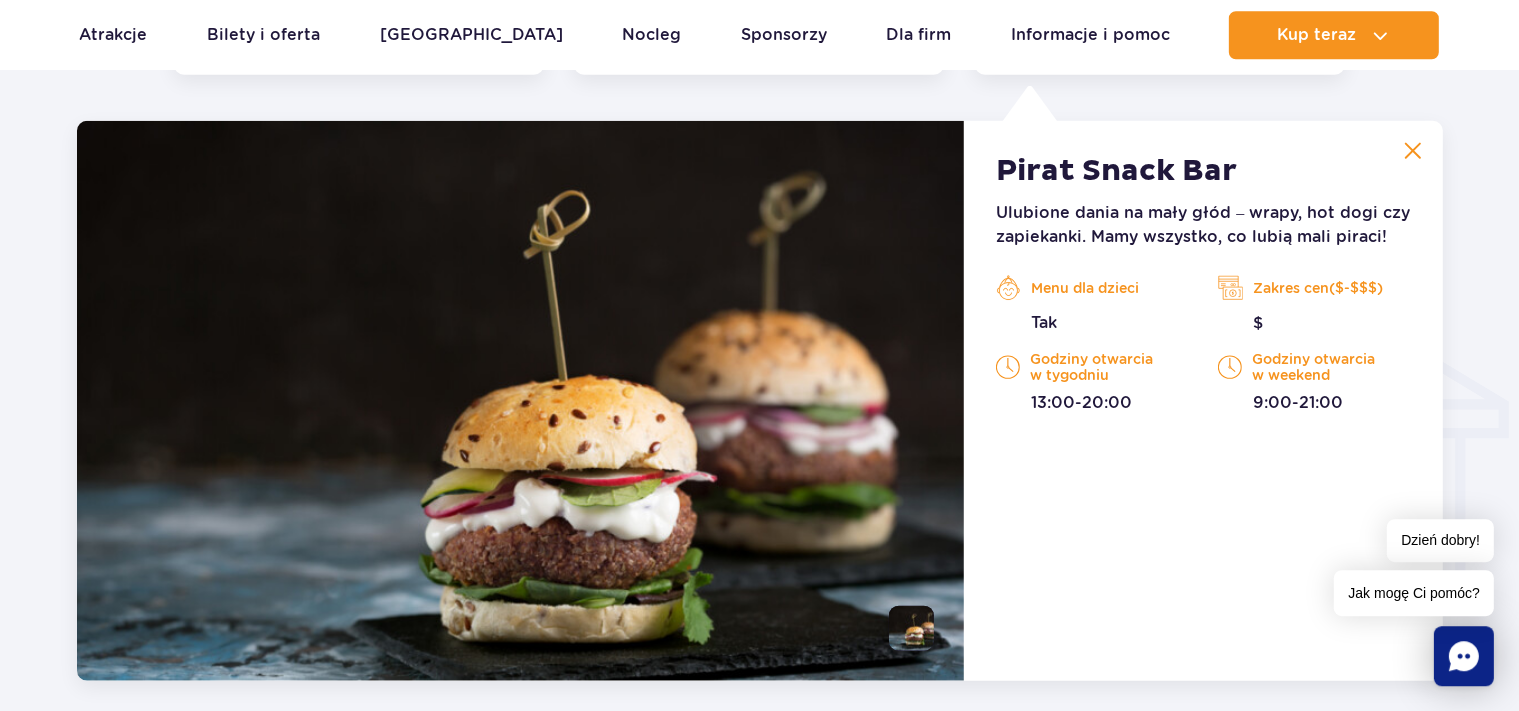 scroll, scrollTop: 2104, scrollLeft: 0, axis: vertical 